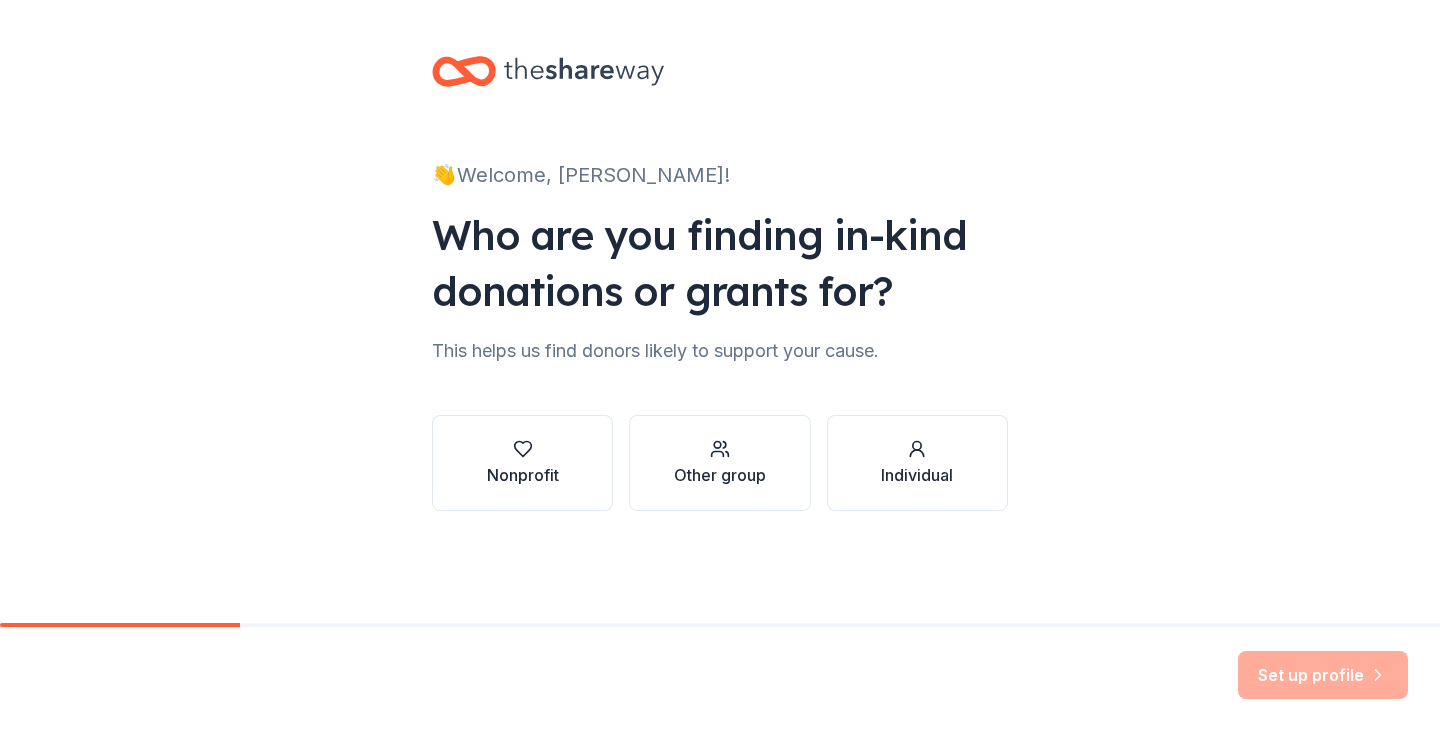 scroll, scrollTop: 0, scrollLeft: 0, axis: both 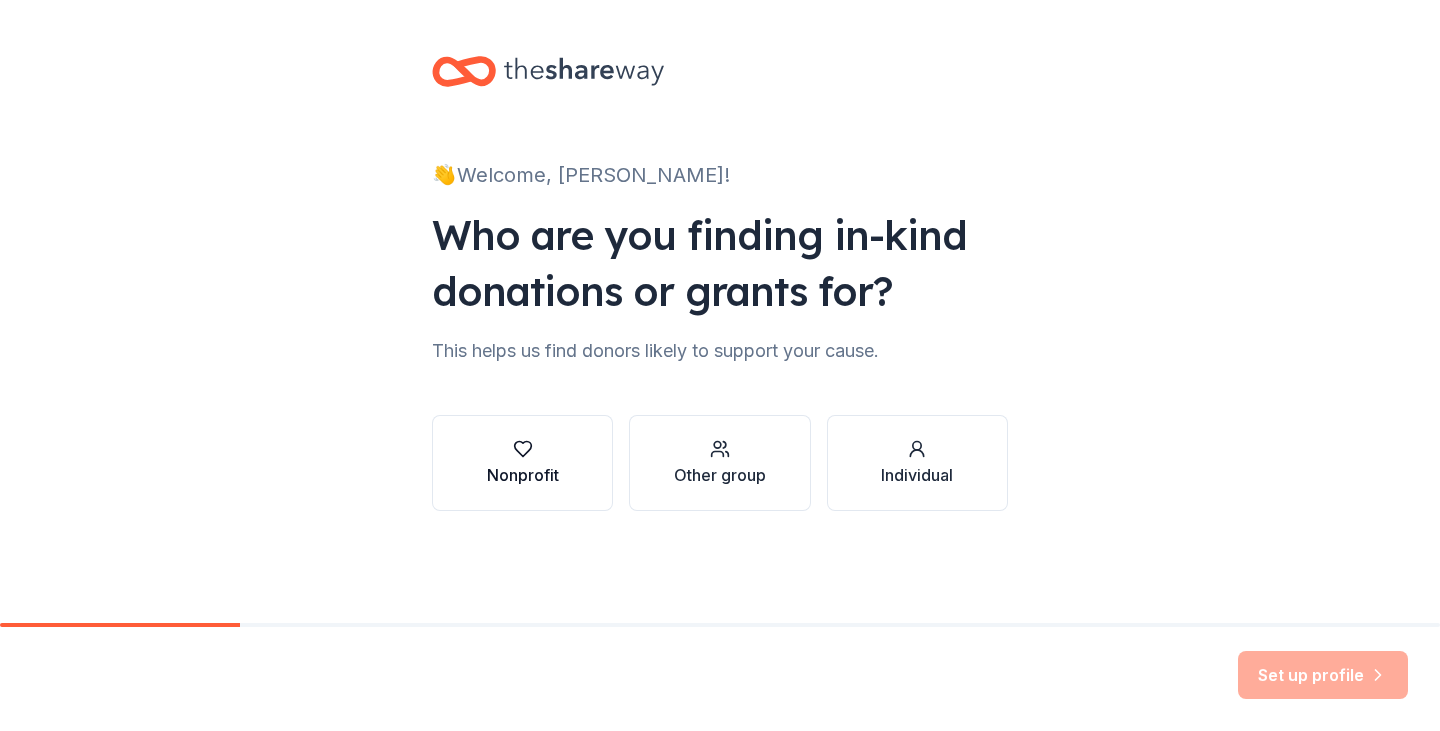 click 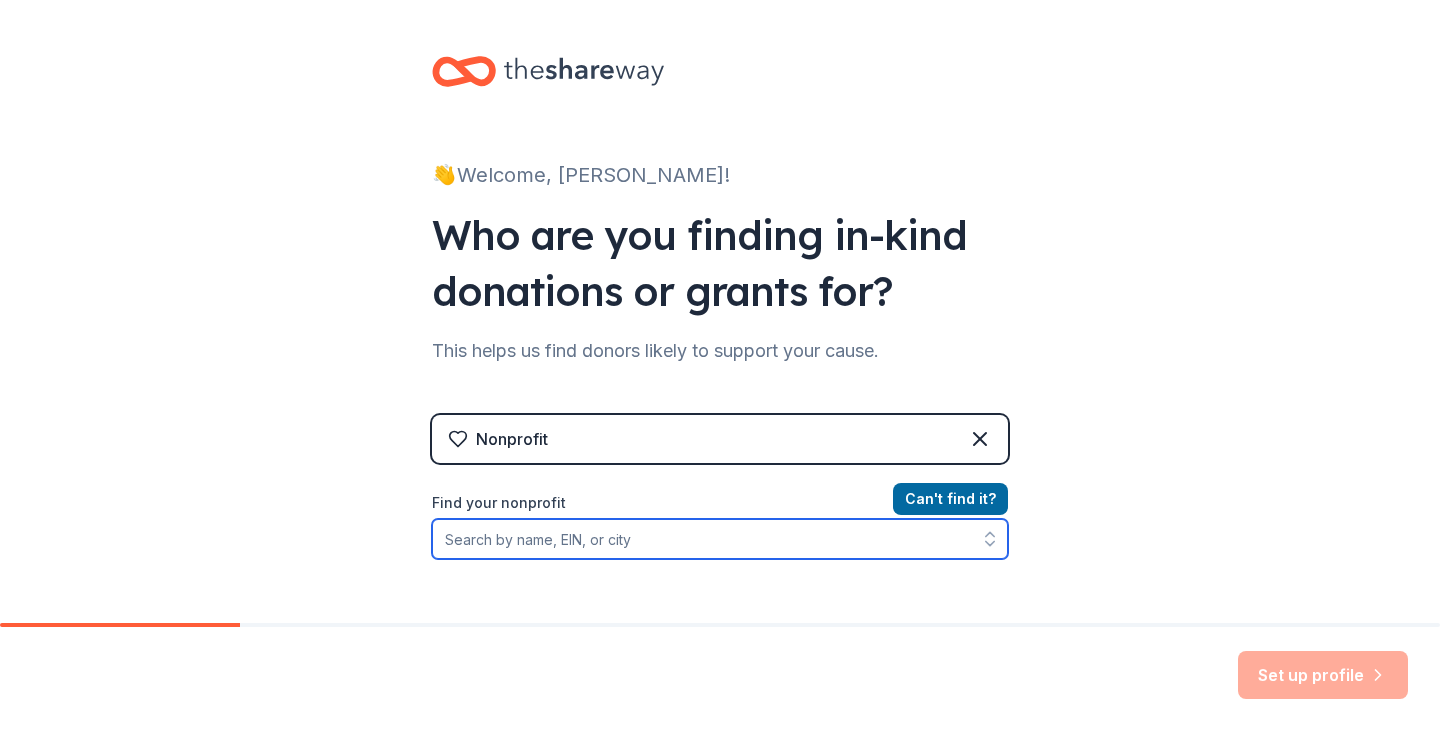 click on "Find your nonprofit" at bounding box center (720, 539) 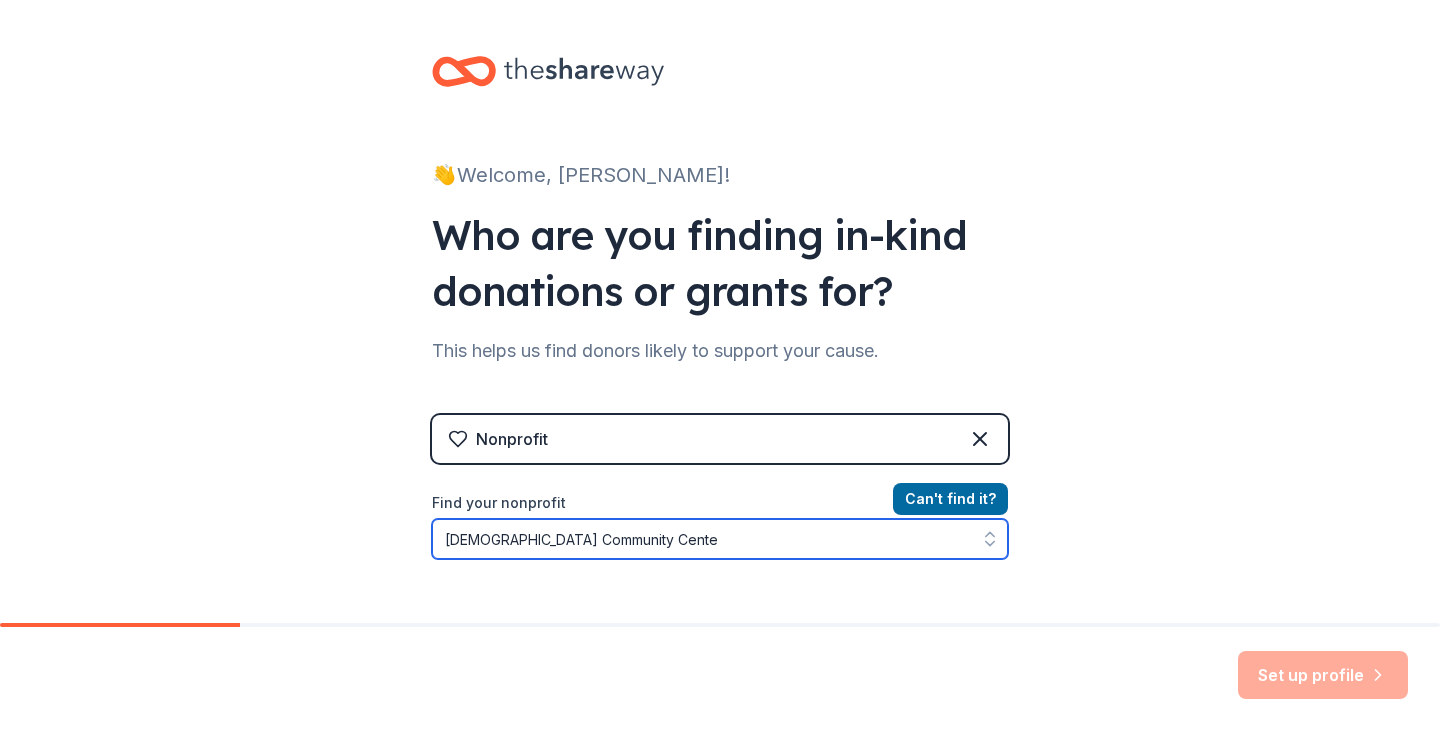 type on "[DEMOGRAPHIC_DATA][GEOGRAPHIC_DATA]" 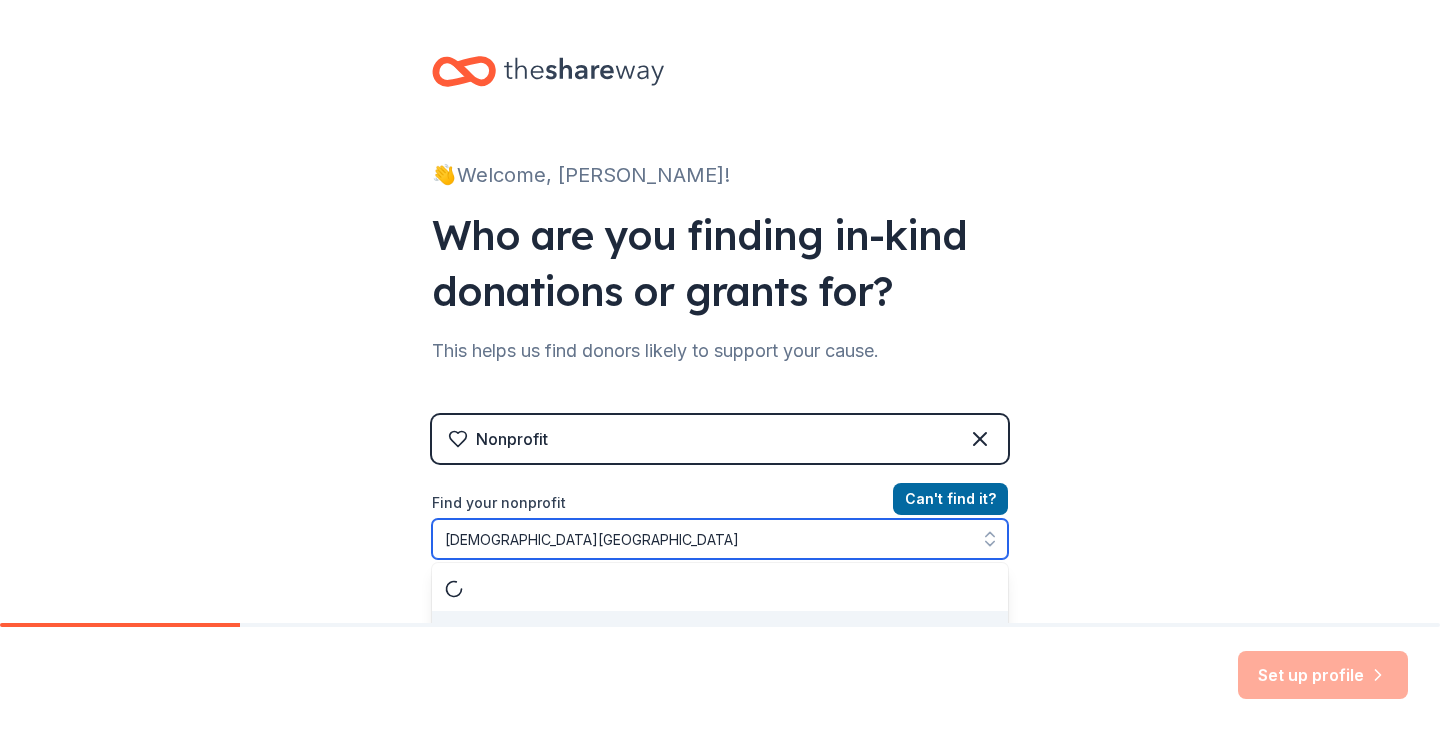 scroll, scrollTop: 36, scrollLeft: 0, axis: vertical 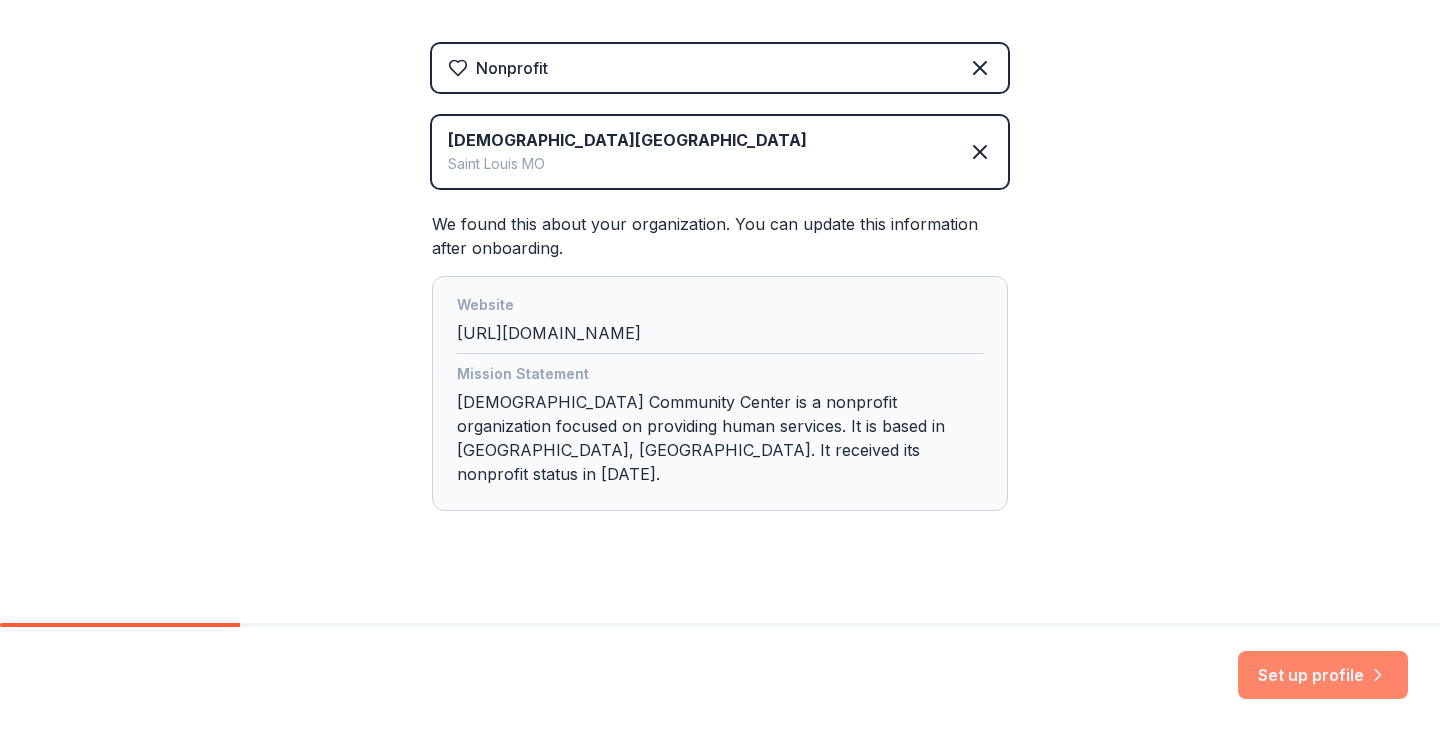 click on "Set up profile" at bounding box center (1323, 675) 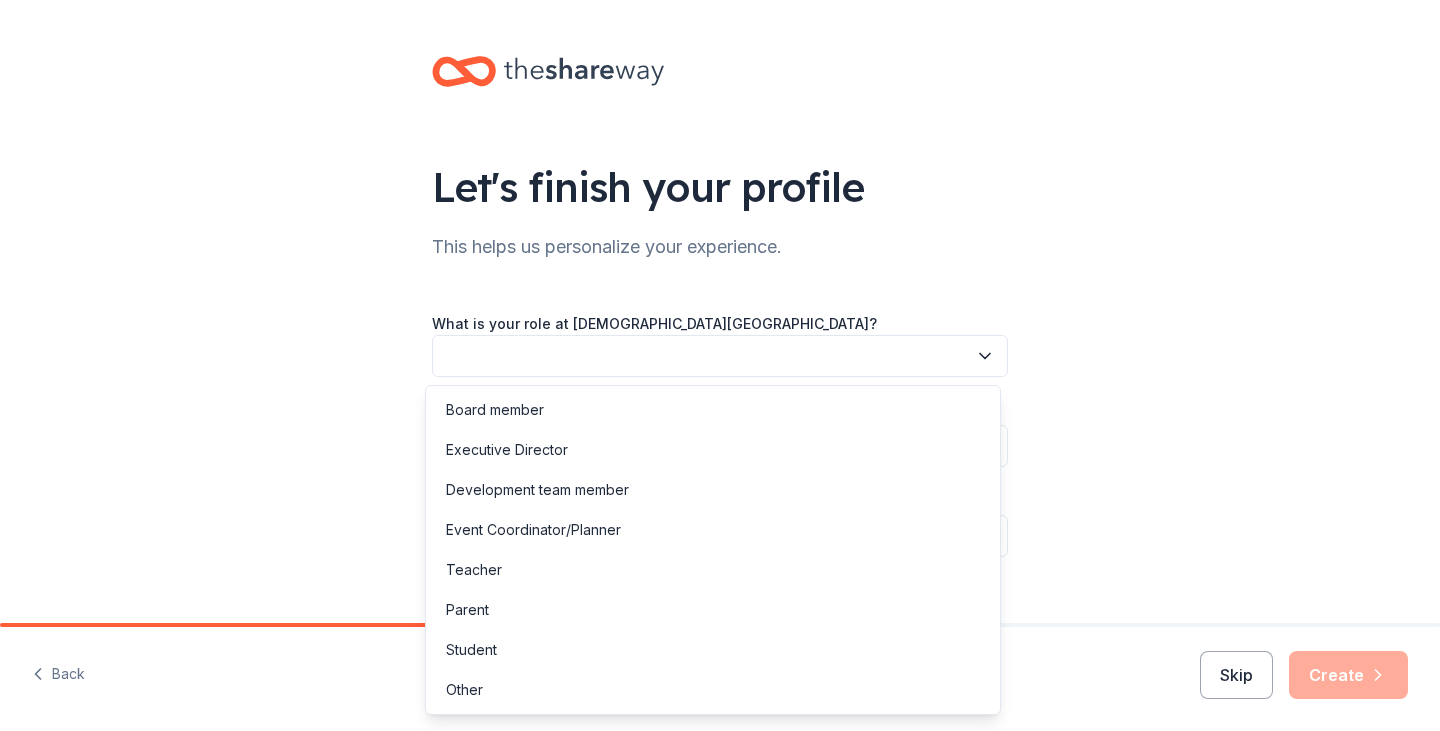 click at bounding box center [720, 356] 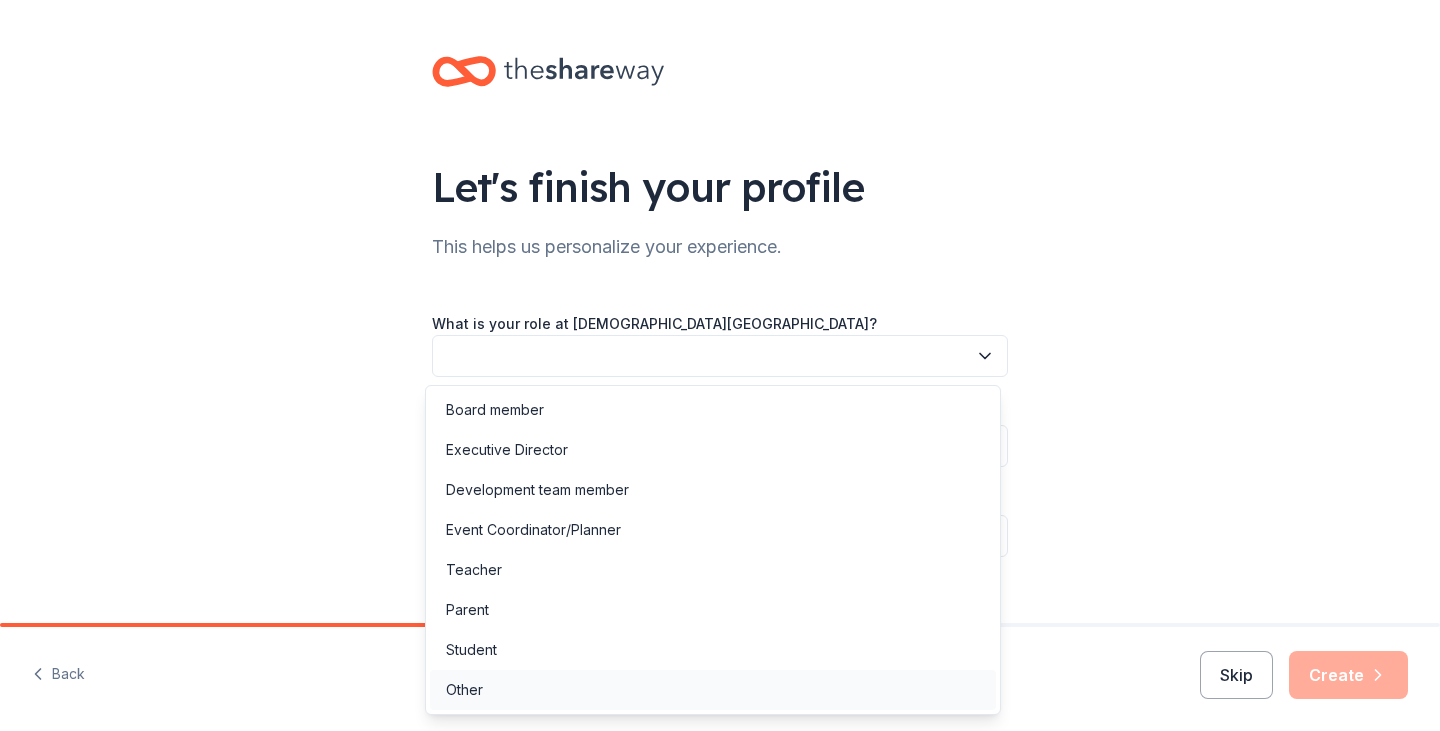 click on "Other" at bounding box center [464, 690] 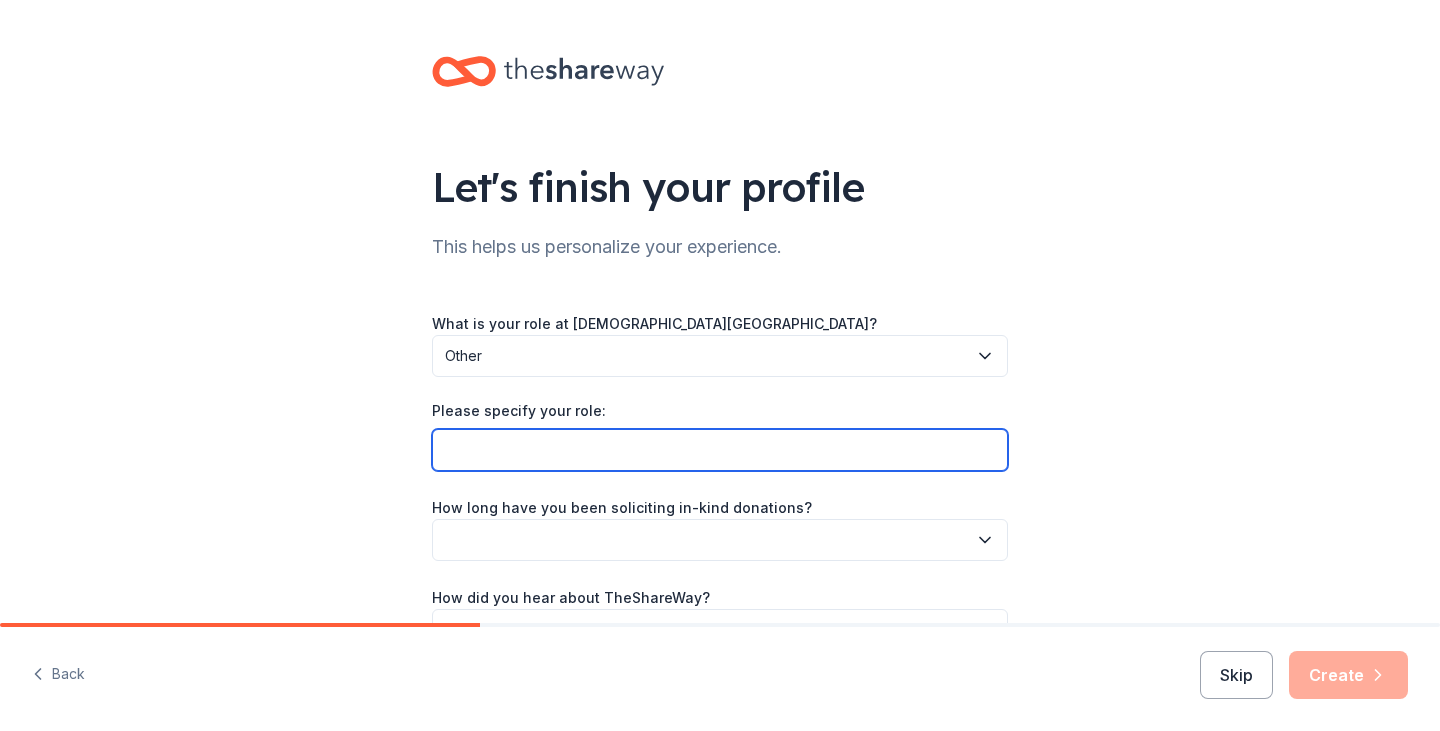 click on "Please specify your role:" at bounding box center [720, 450] 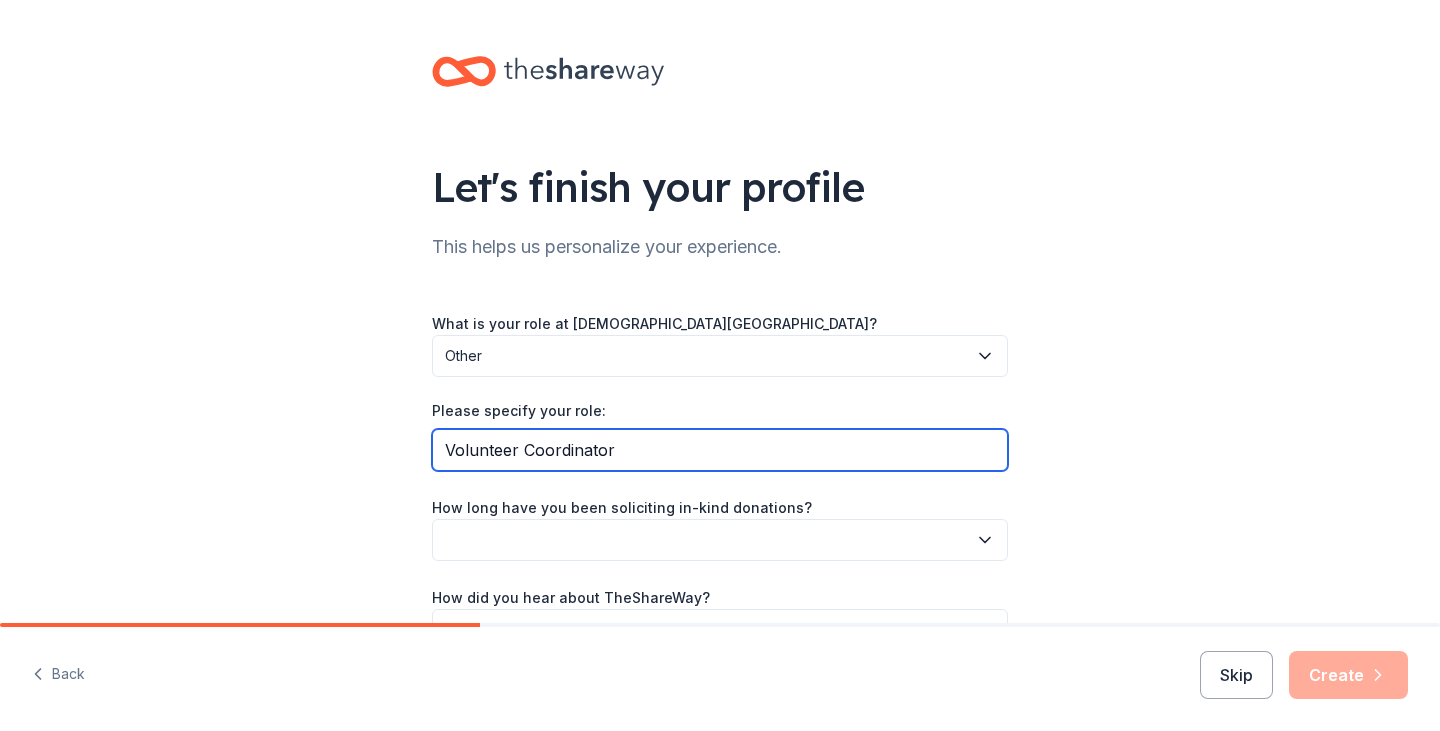 type on "Volunteer Coordinator" 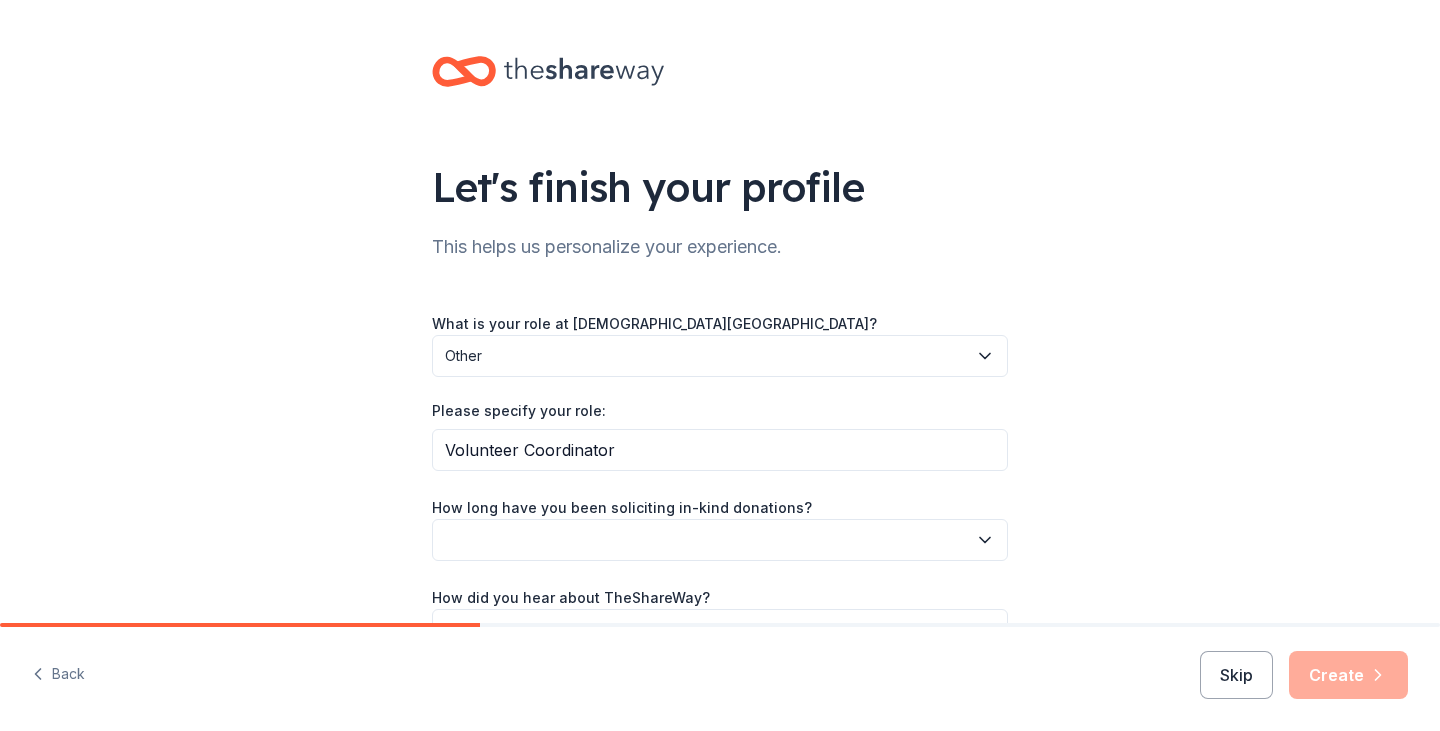 click at bounding box center (720, 540) 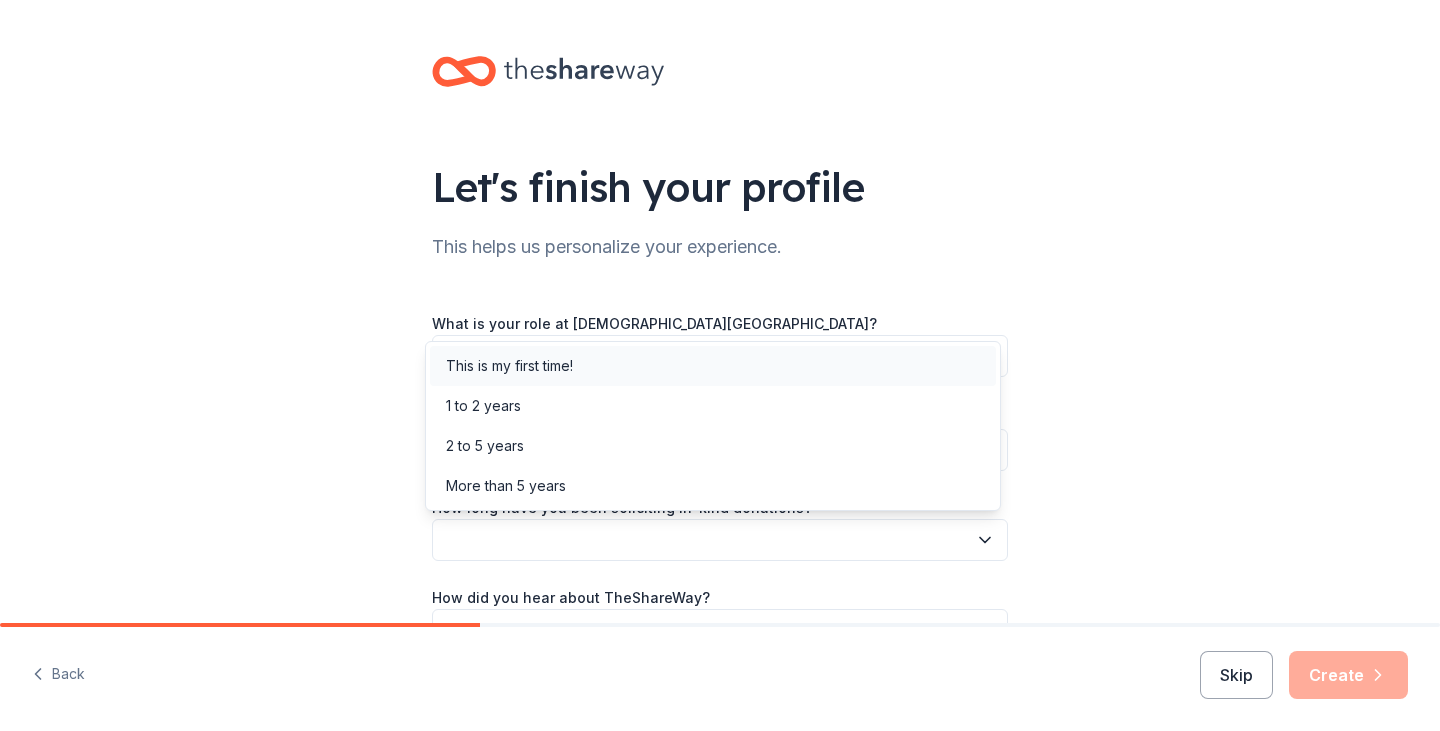 click on "This is my first time!" at bounding box center (509, 366) 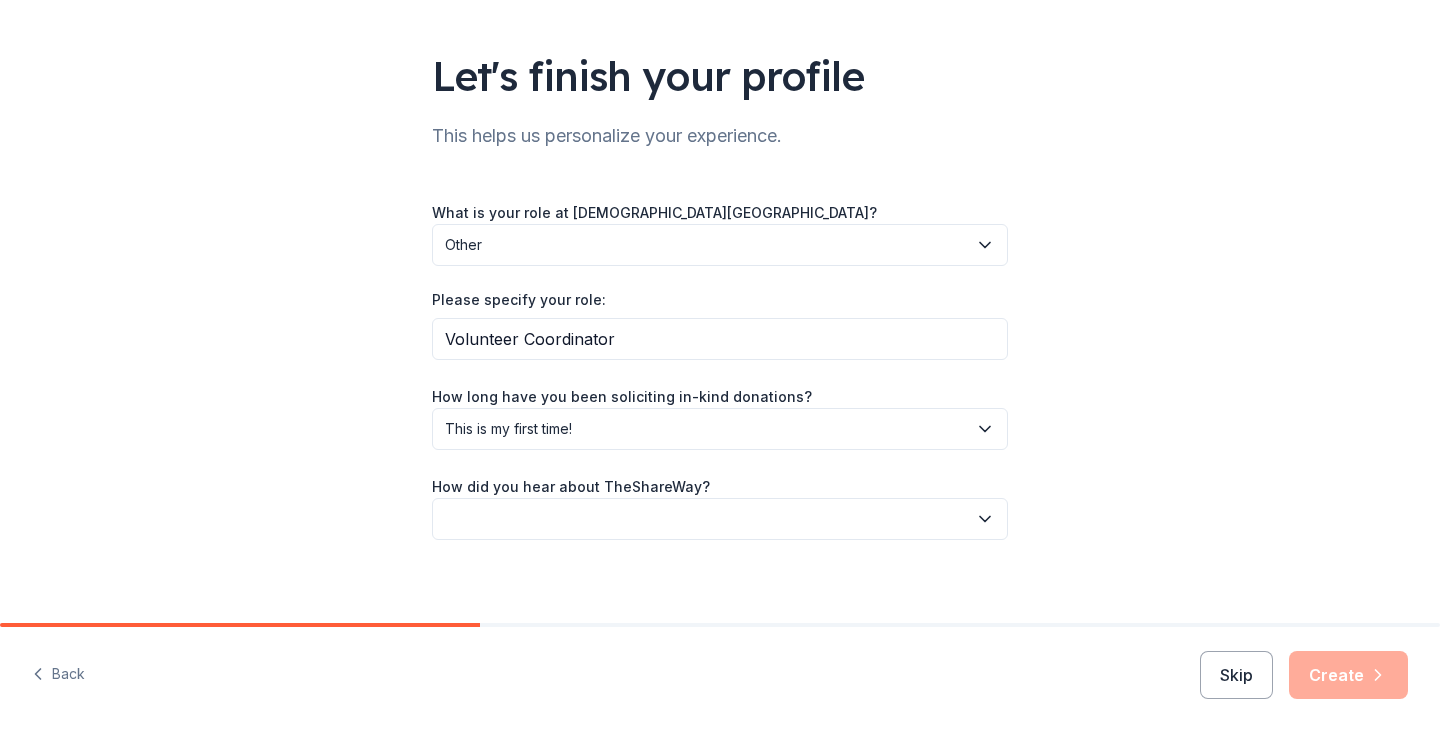 scroll, scrollTop: 124, scrollLeft: 0, axis: vertical 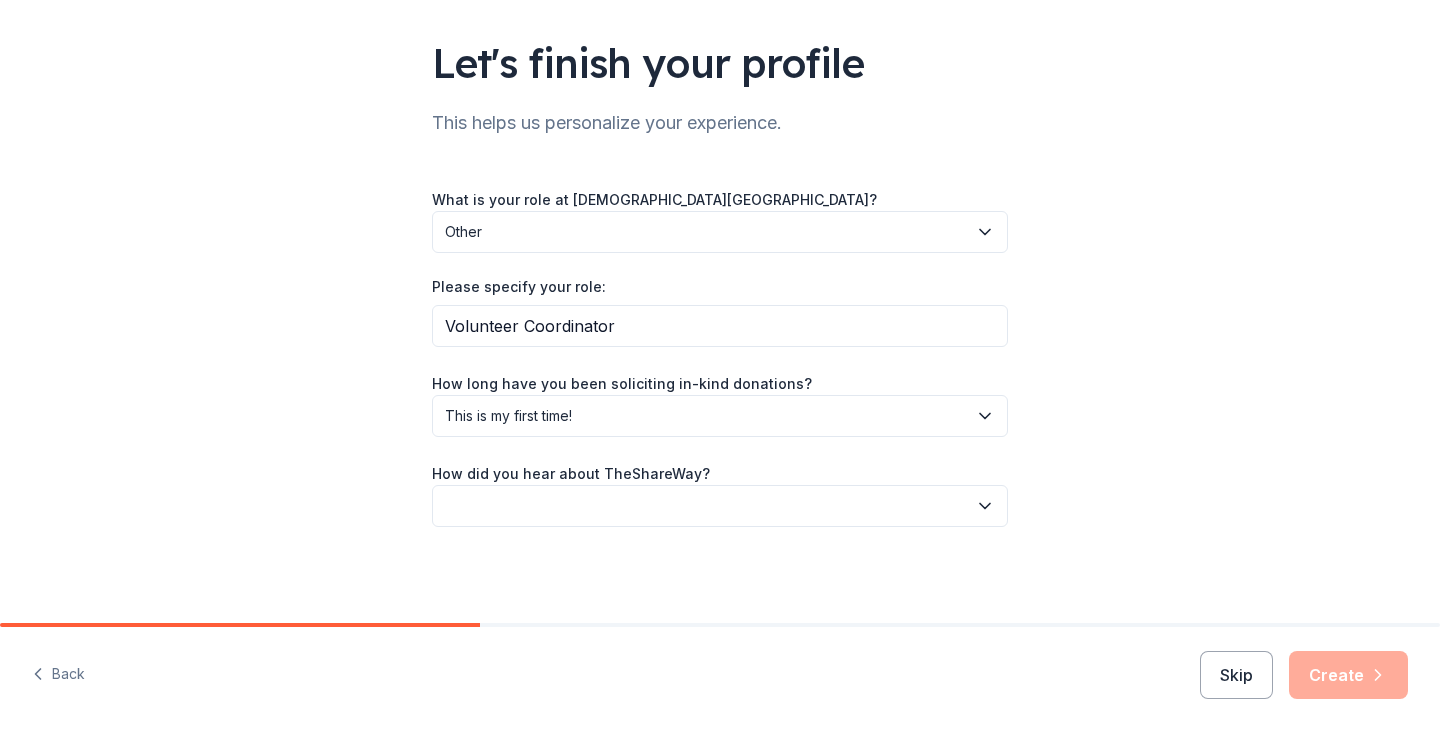 click at bounding box center (720, 506) 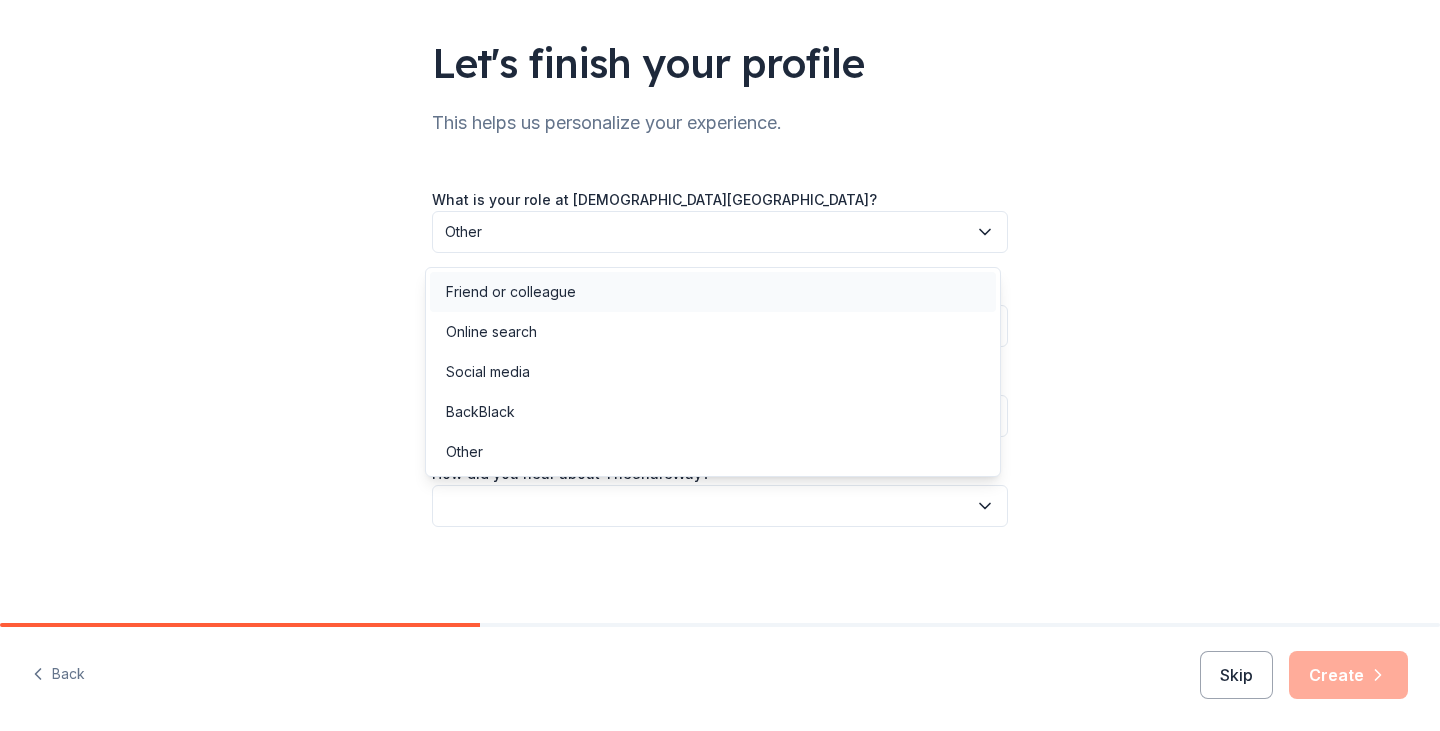click on "Friend or colleague" at bounding box center (511, 292) 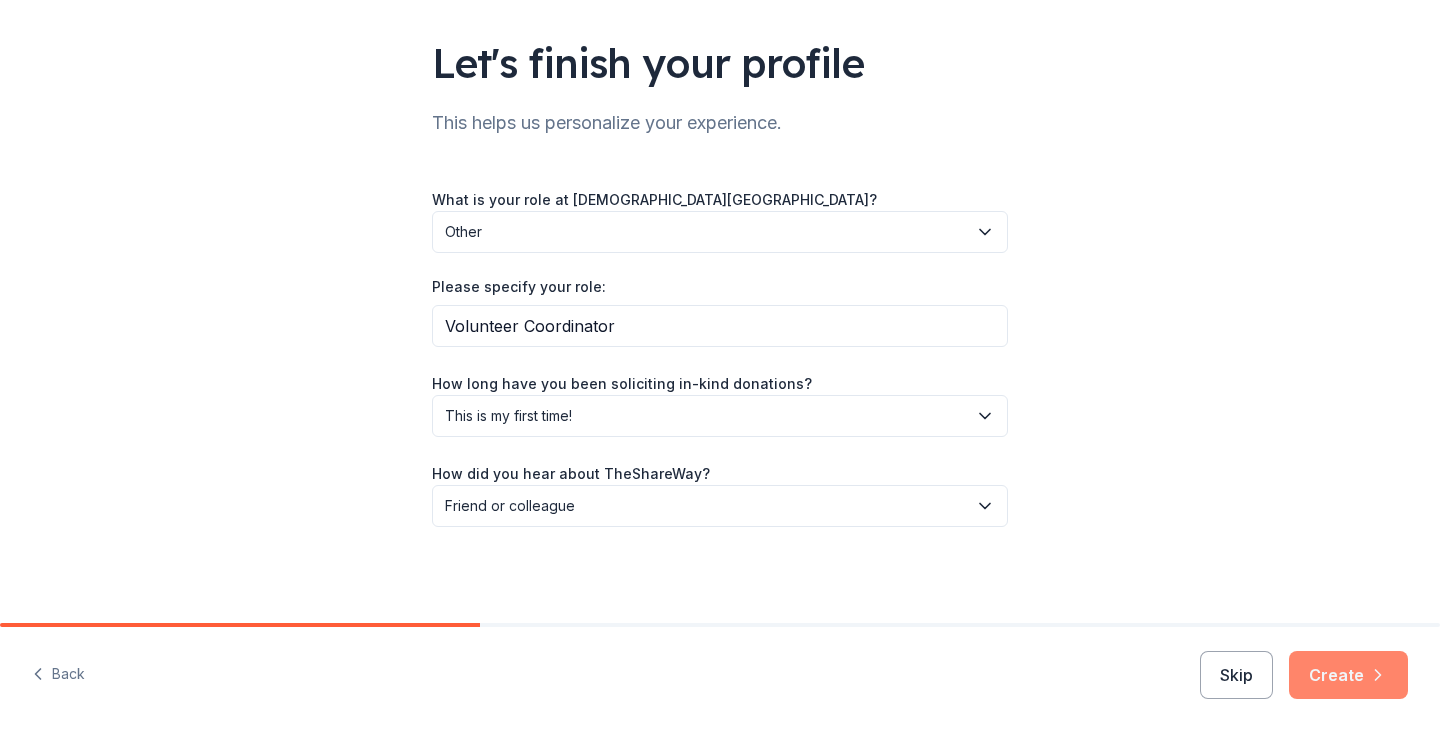 click on "Create" at bounding box center (1348, 675) 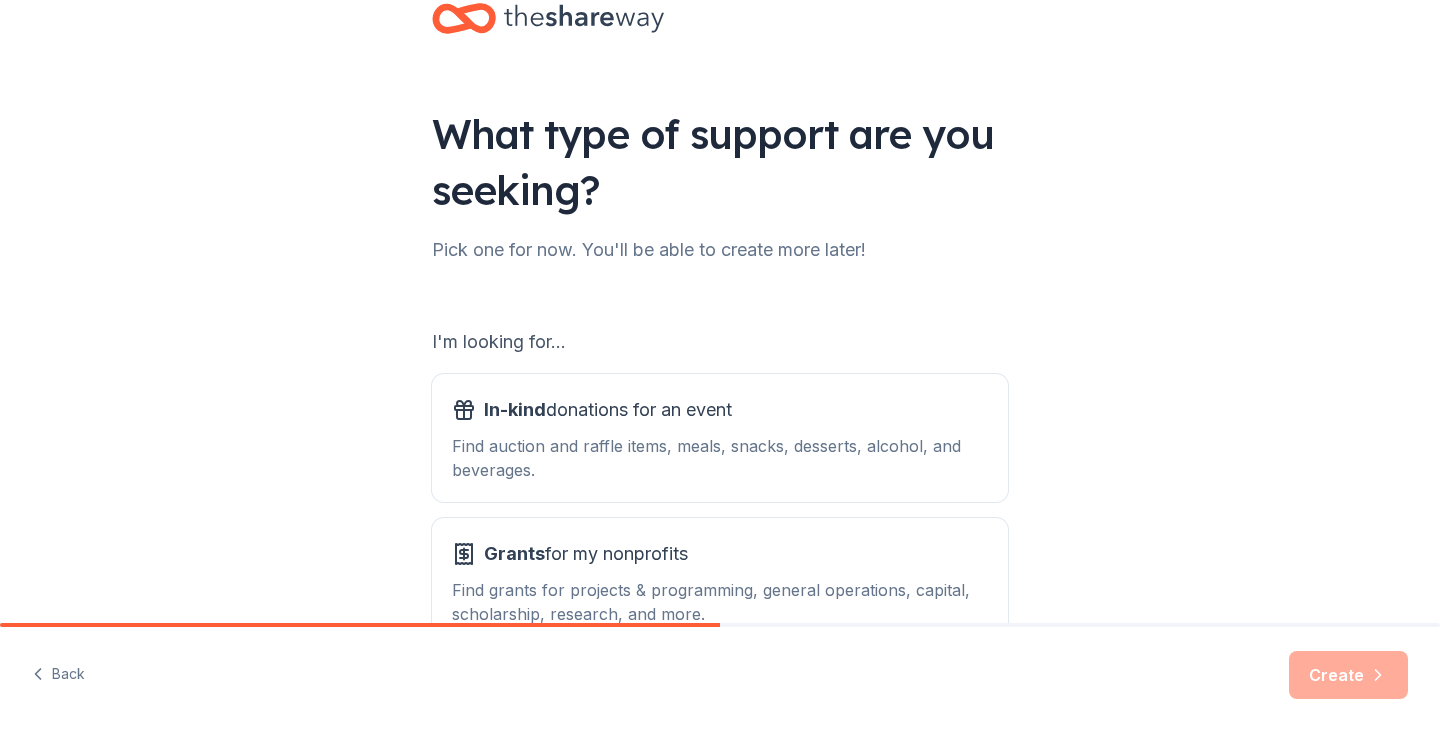 scroll, scrollTop: 100, scrollLeft: 0, axis: vertical 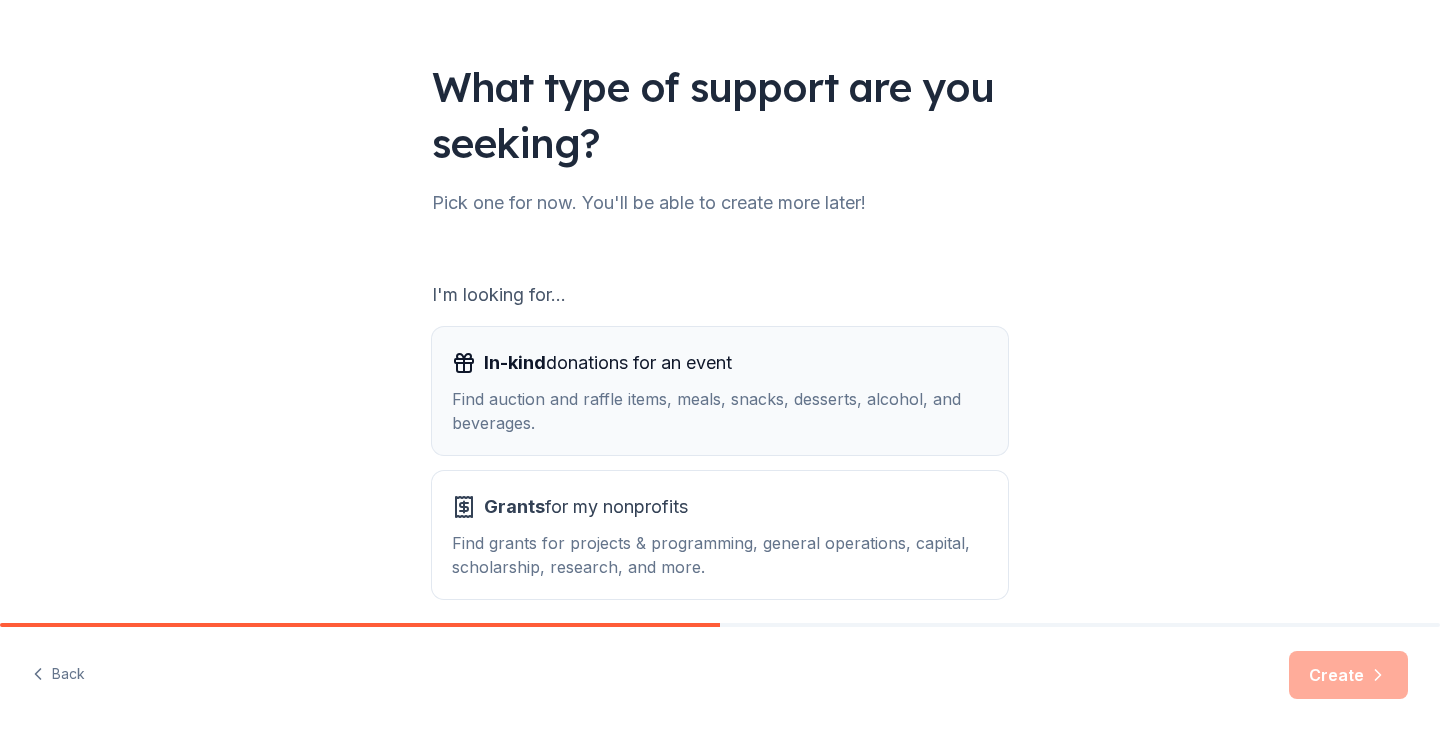 click on "In-kind  donations for an event Find auction and raffle items, meals, snacks, desserts, alcohol, and beverages." at bounding box center [720, 391] 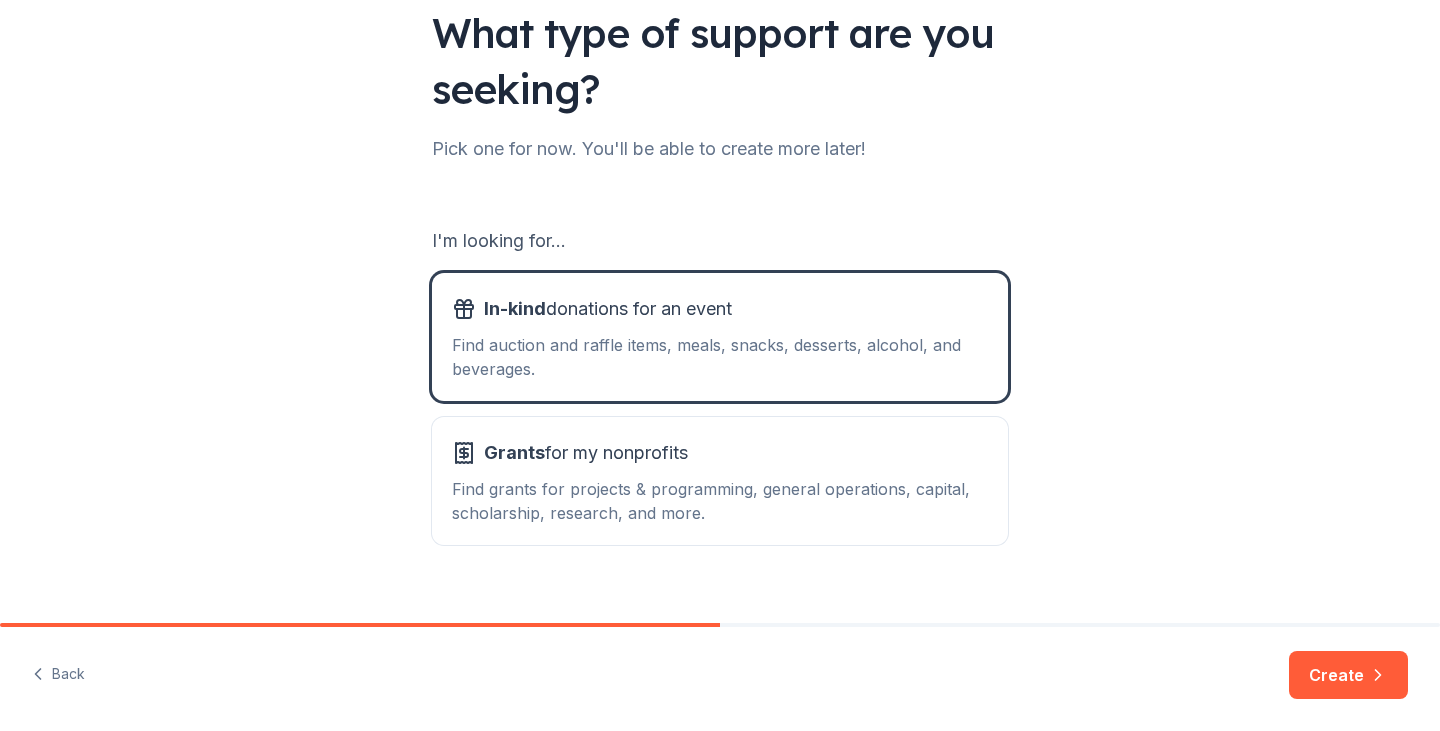 scroll, scrollTop: 184, scrollLeft: 0, axis: vertical 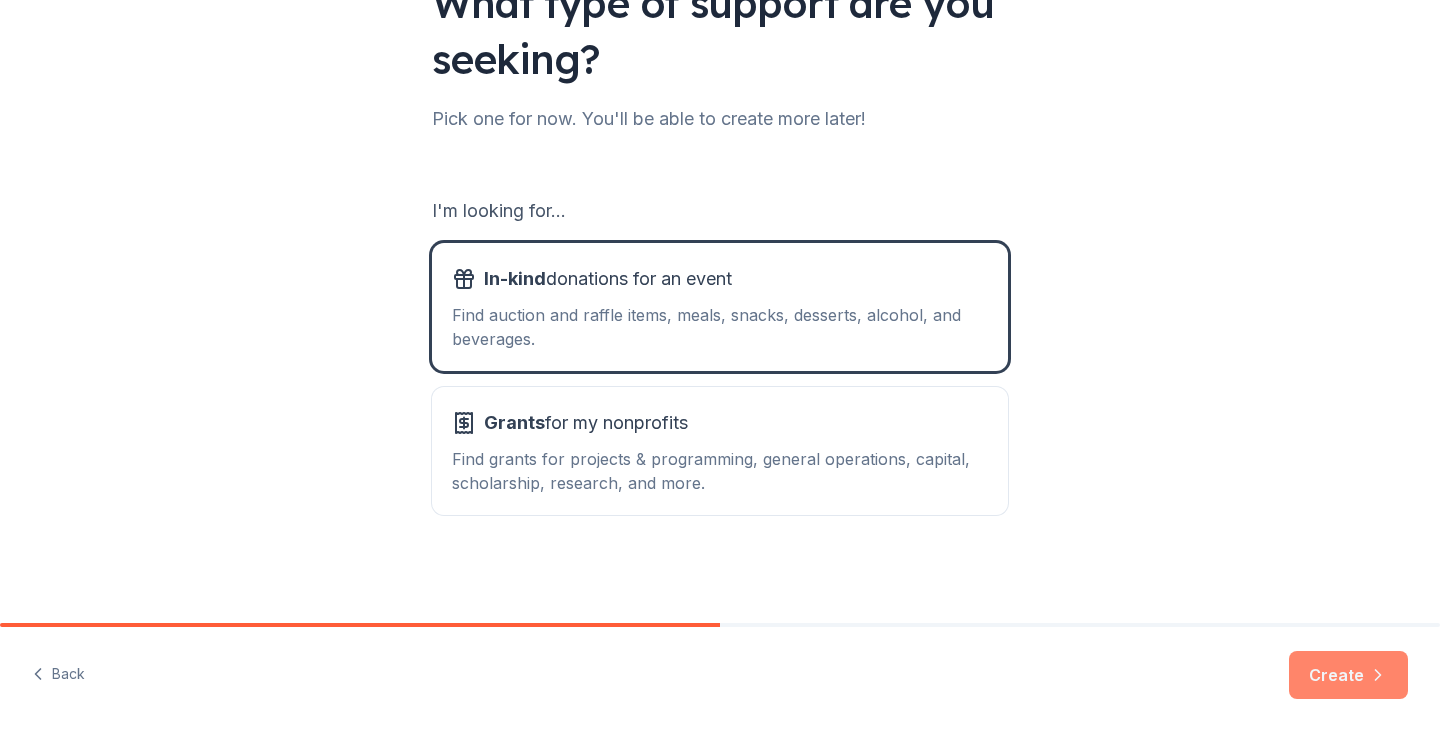 click on "Create" at bounding box center [1348, 675] 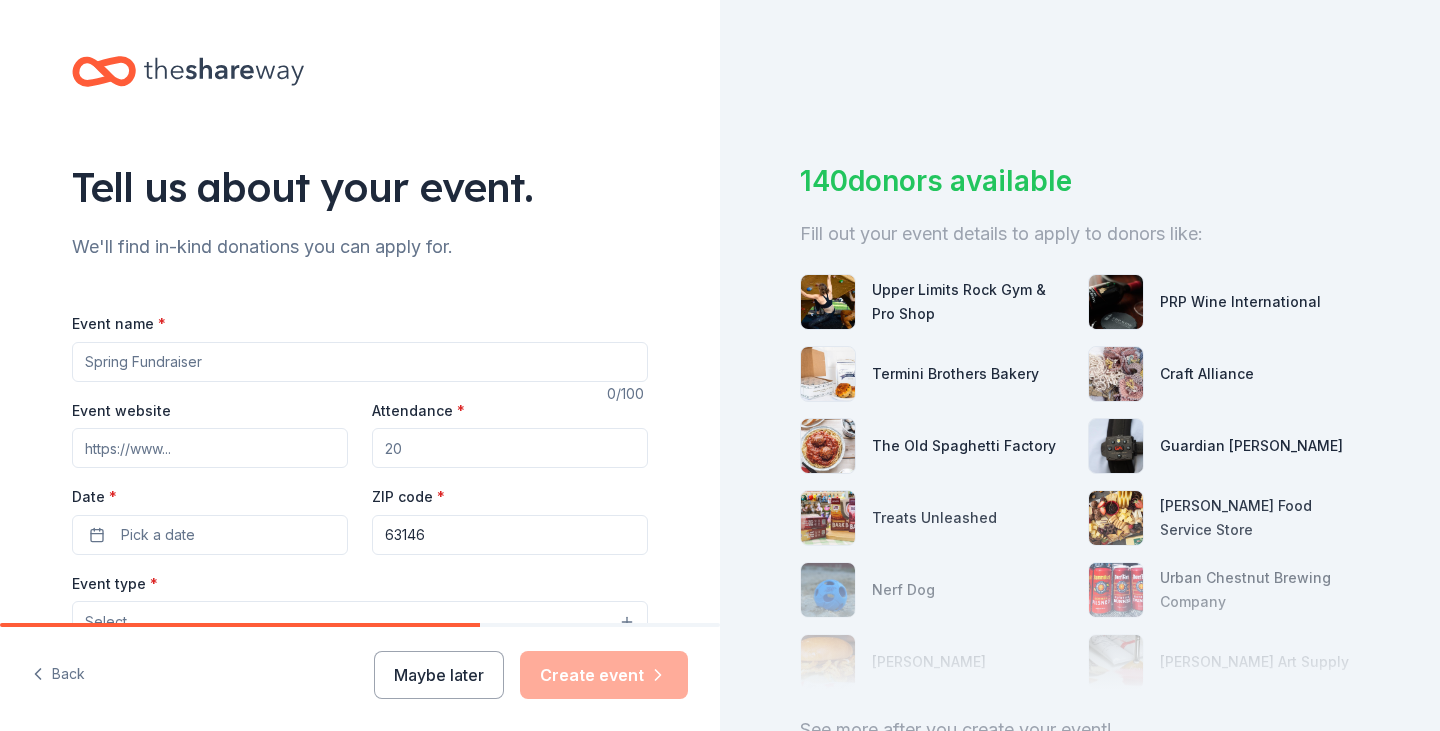 click on "Event name *" at bounding box center [360, 362] 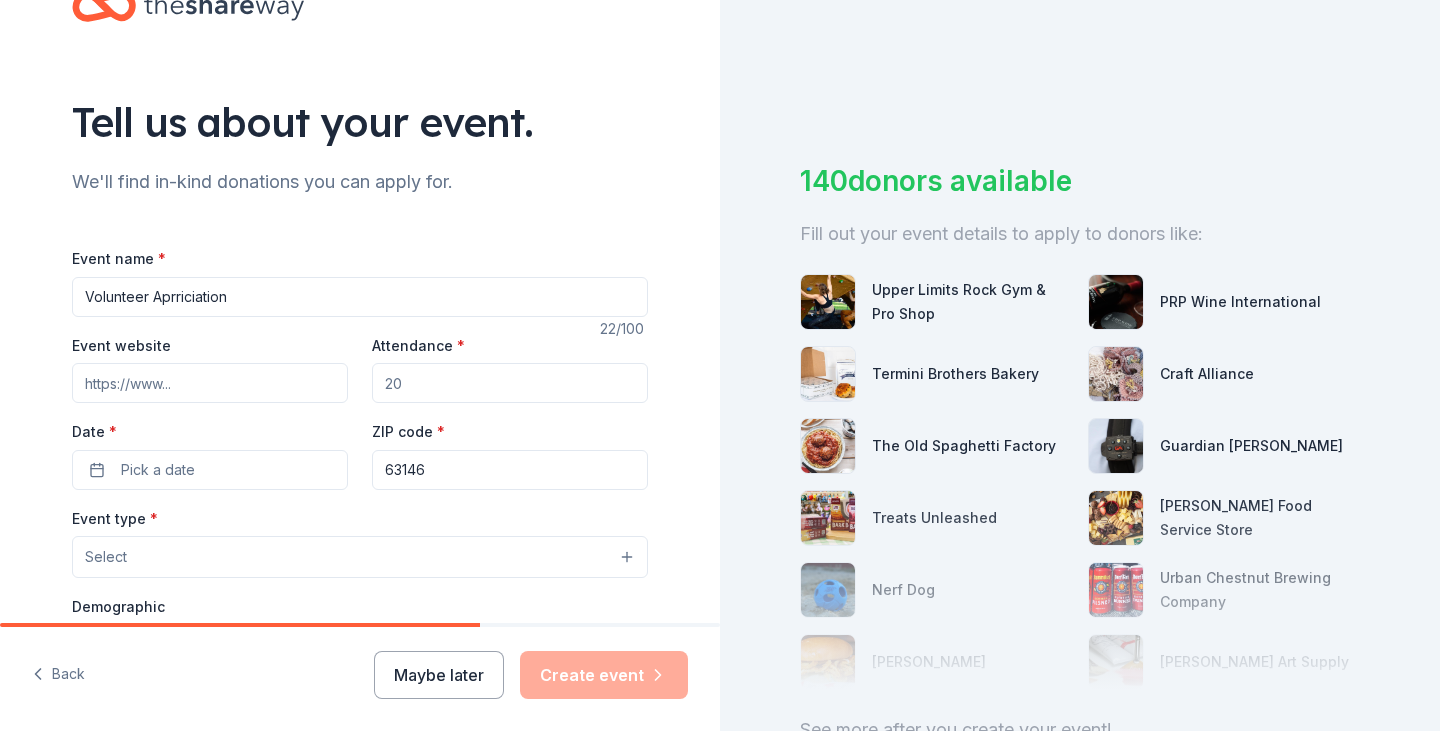 scroll, scrollTop: 100, scrollLeft: 0, axis: vertical 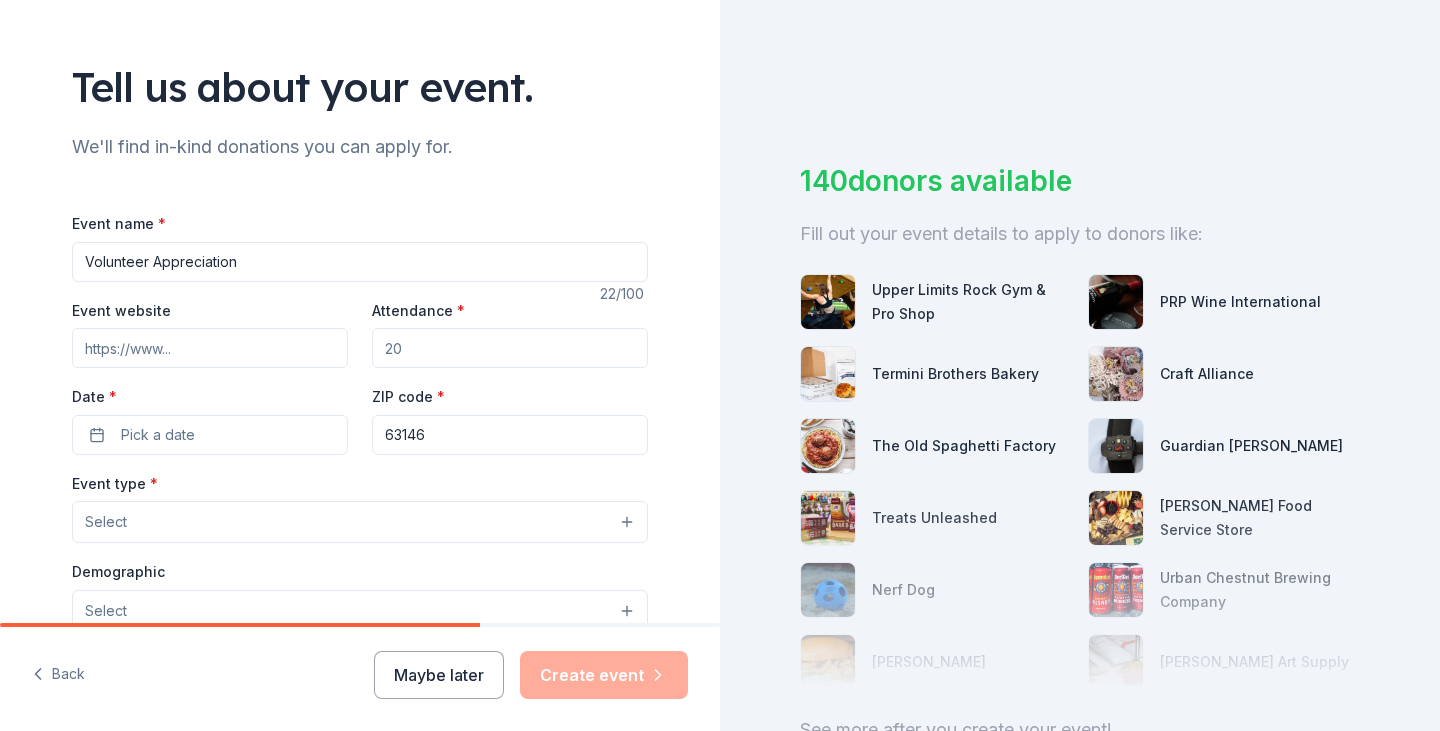 type on "Volunteer Appreciation" 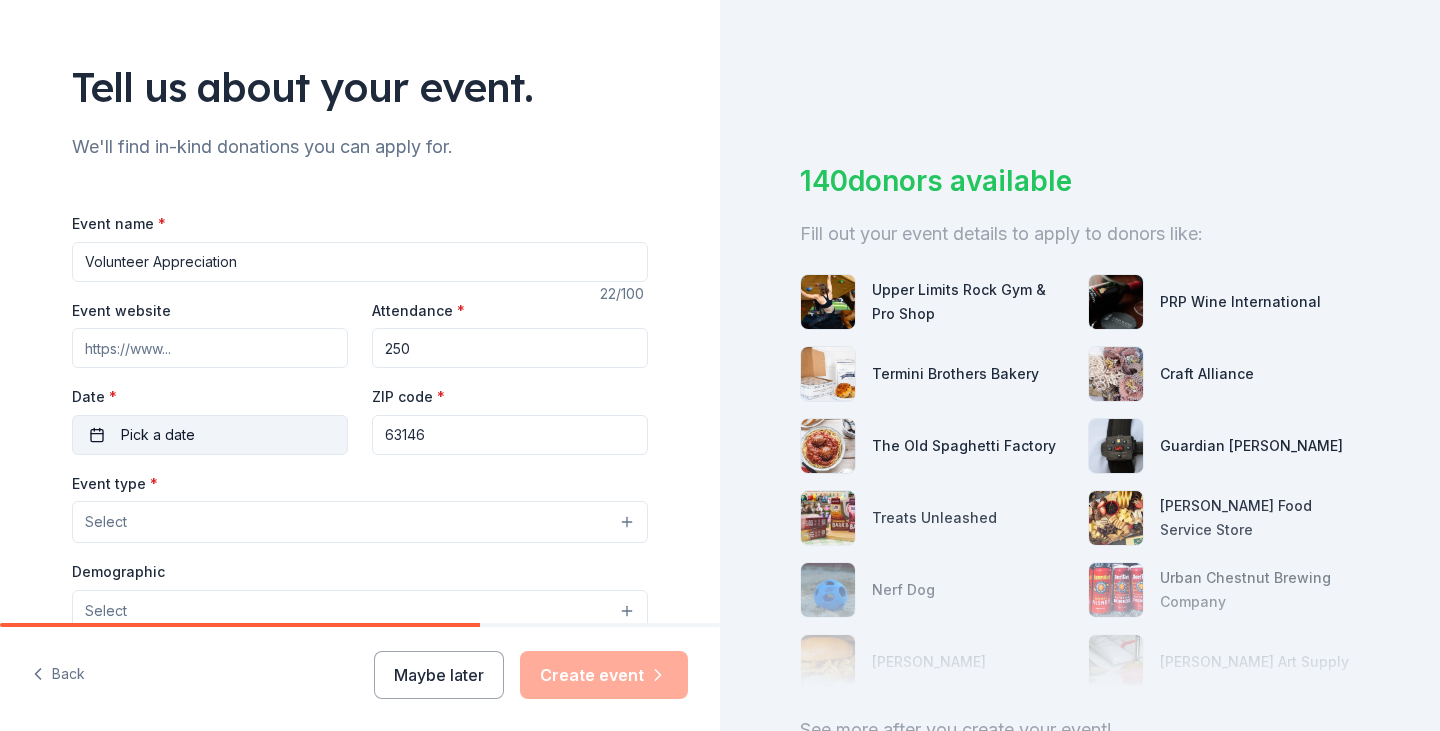 type on "250" 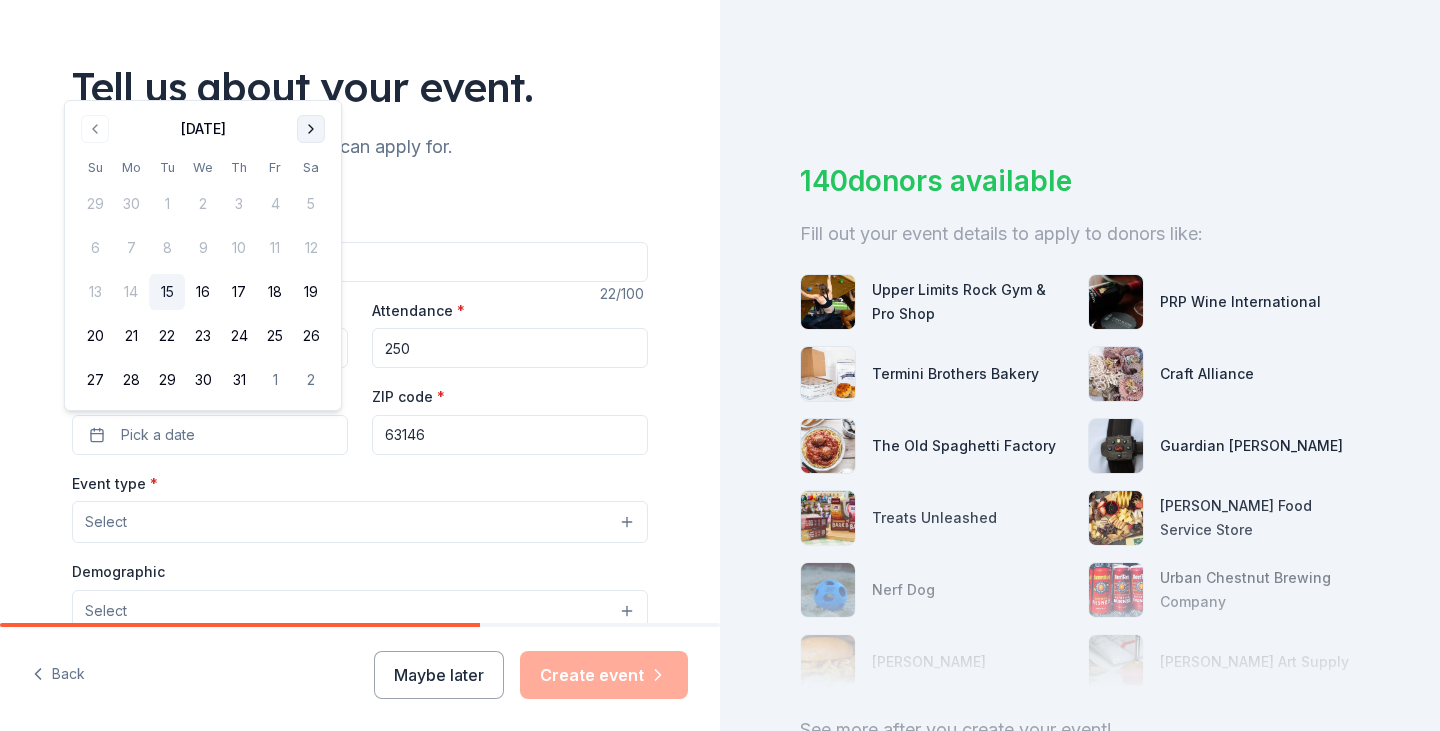 click at bounding box center [311, 129] 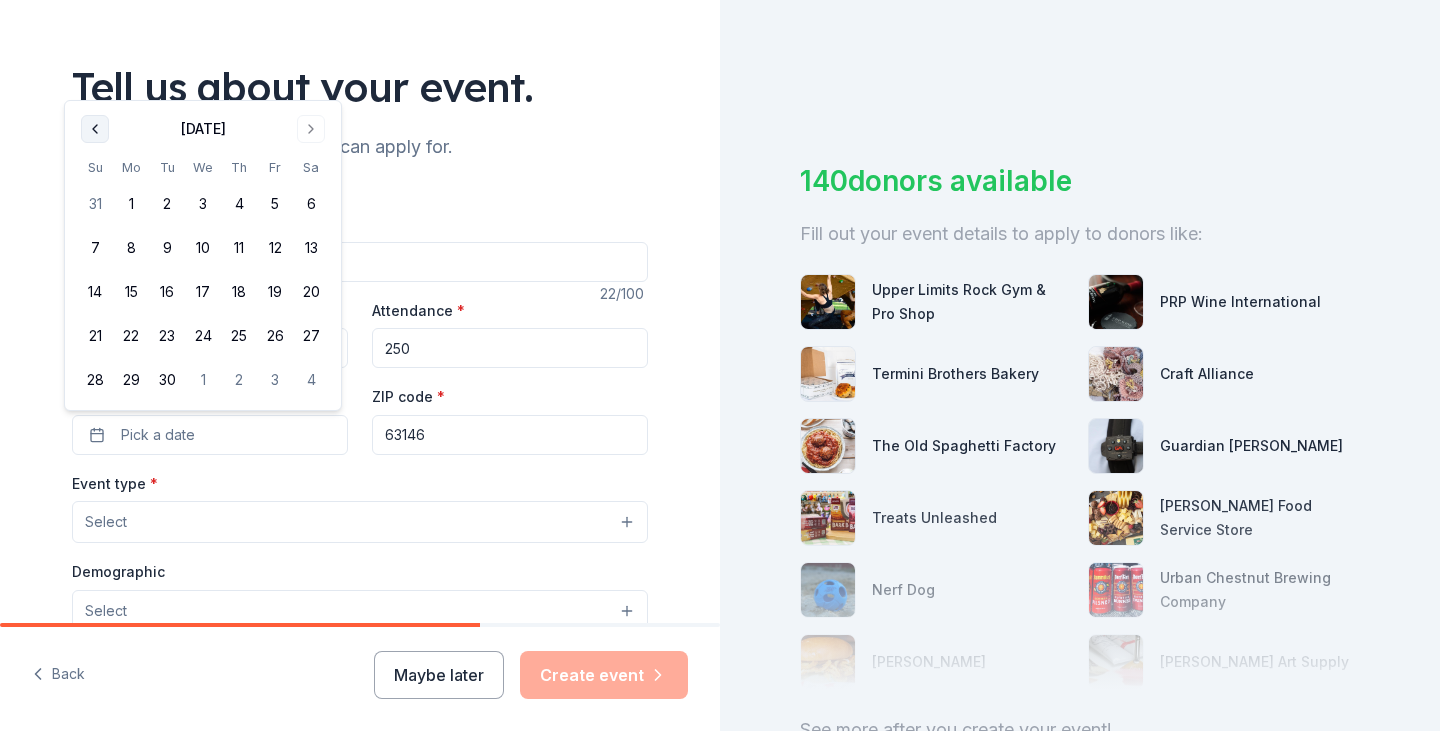 click at bounding box center (95, 129) 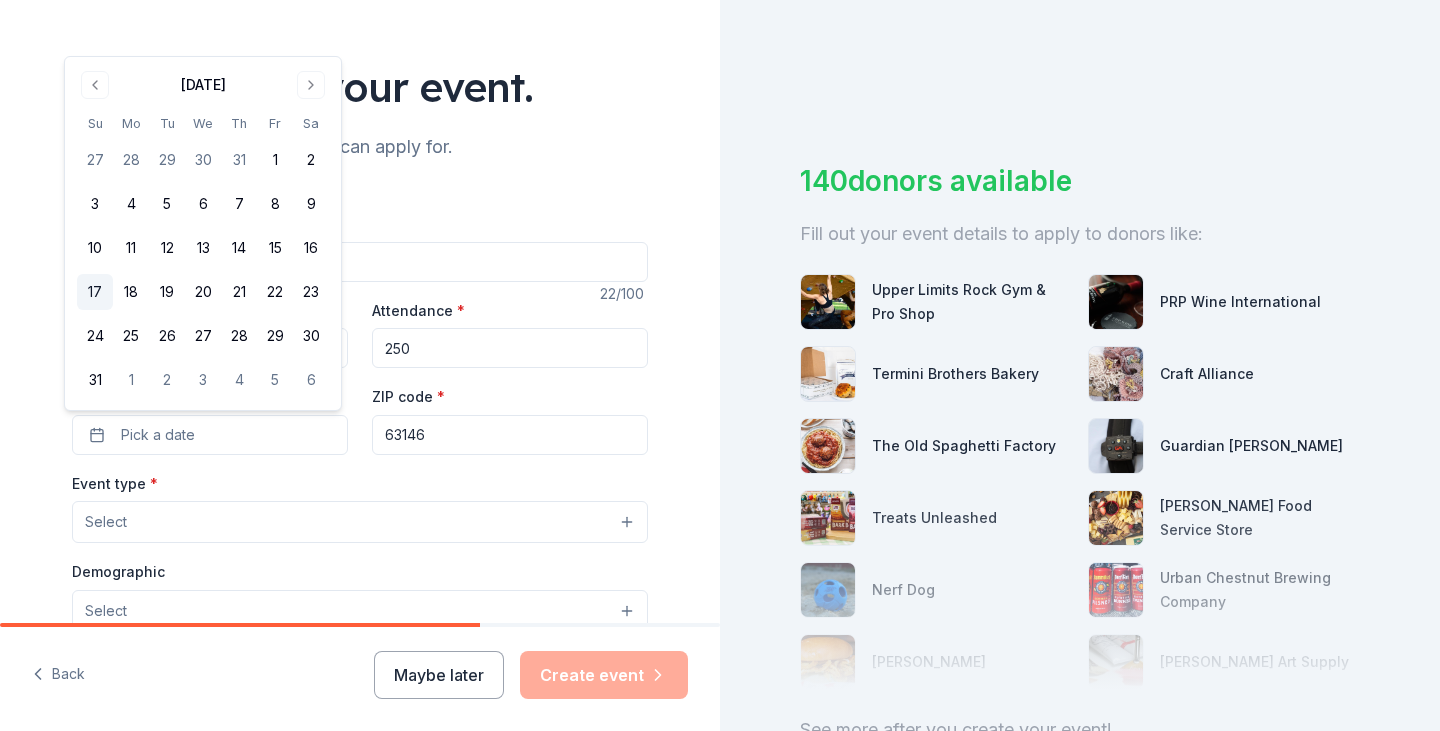 click on "17" at bounding box center [95, 292] 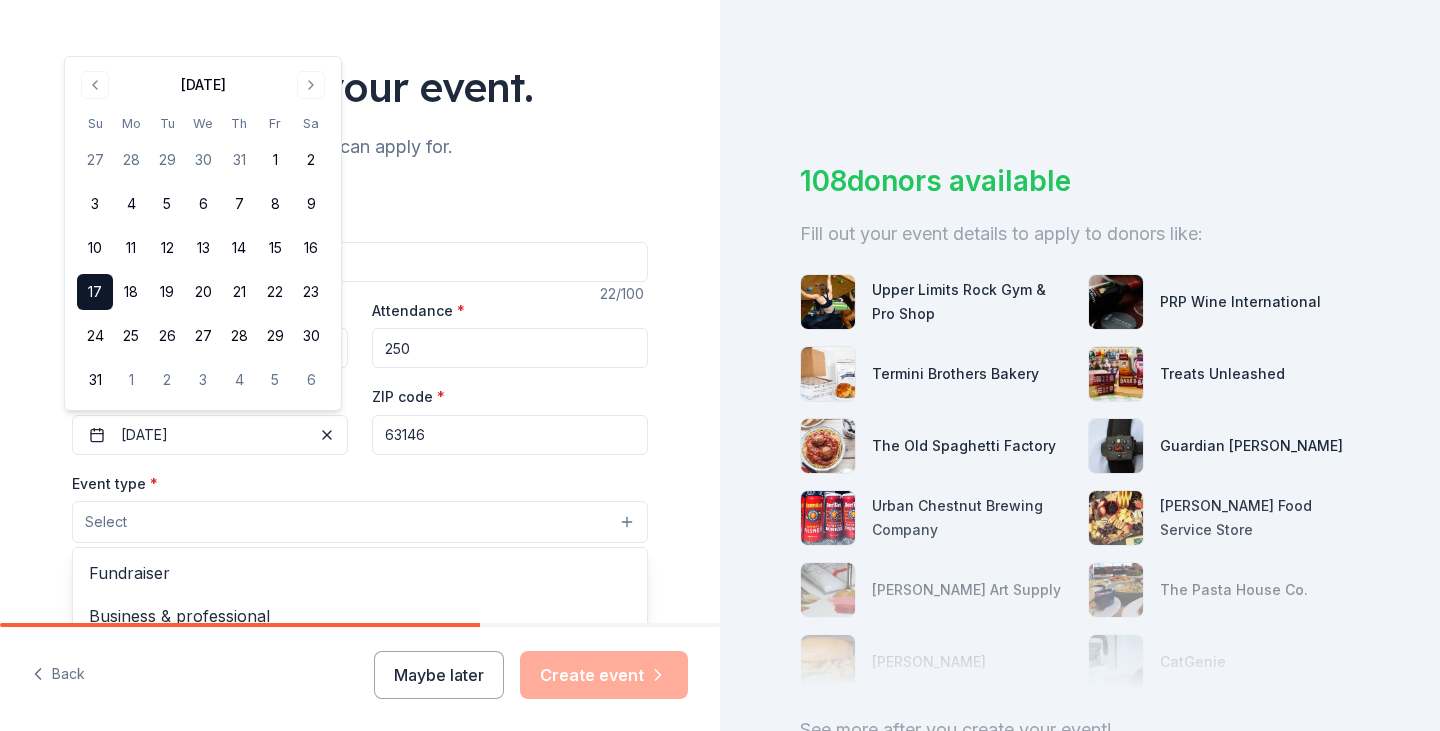 click on "Select" at bounding box center (360, 522) 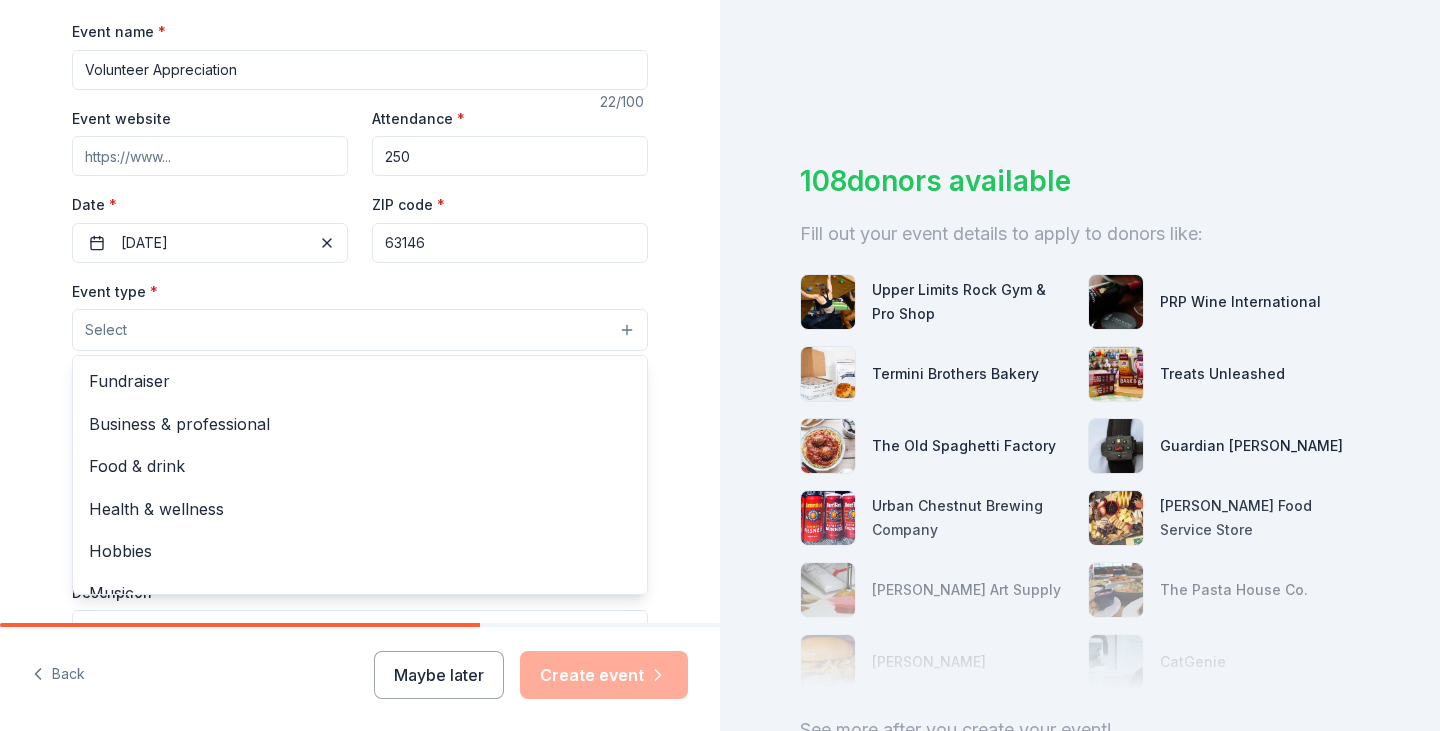 scroll, scrollTop: 300, scrollLeft: 0, axis: vertical 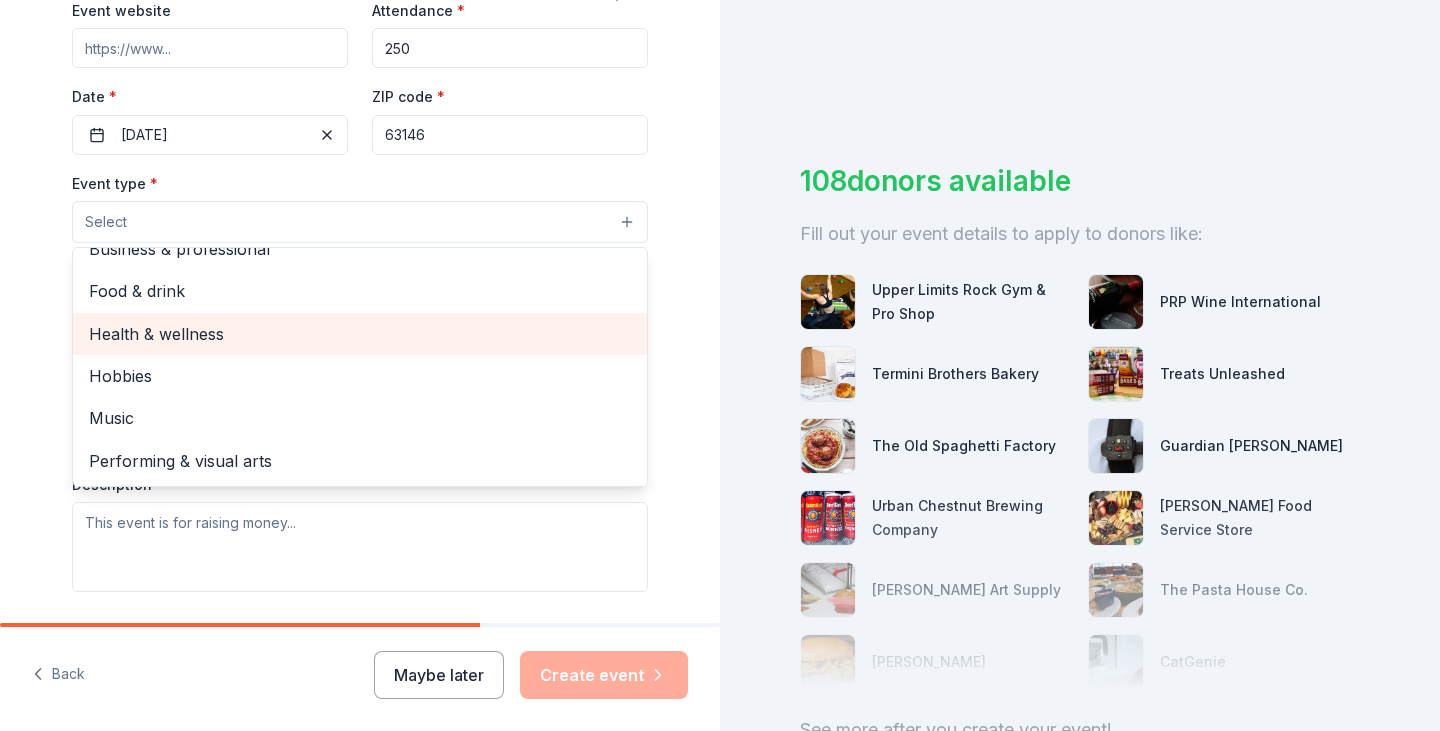 click on "Health & wellness" at bounding box center [360, 334] 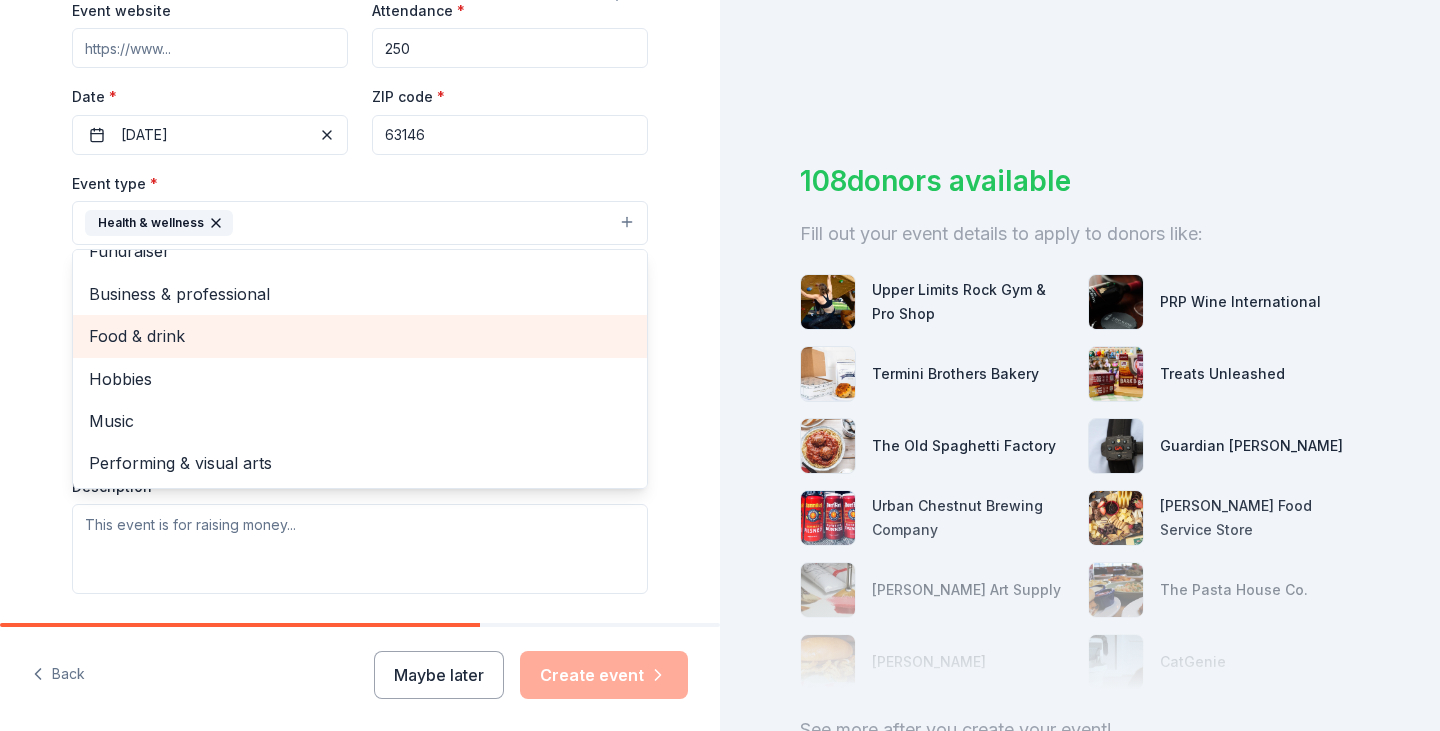 click on "Food & drink" at bounding box center [360, 336] 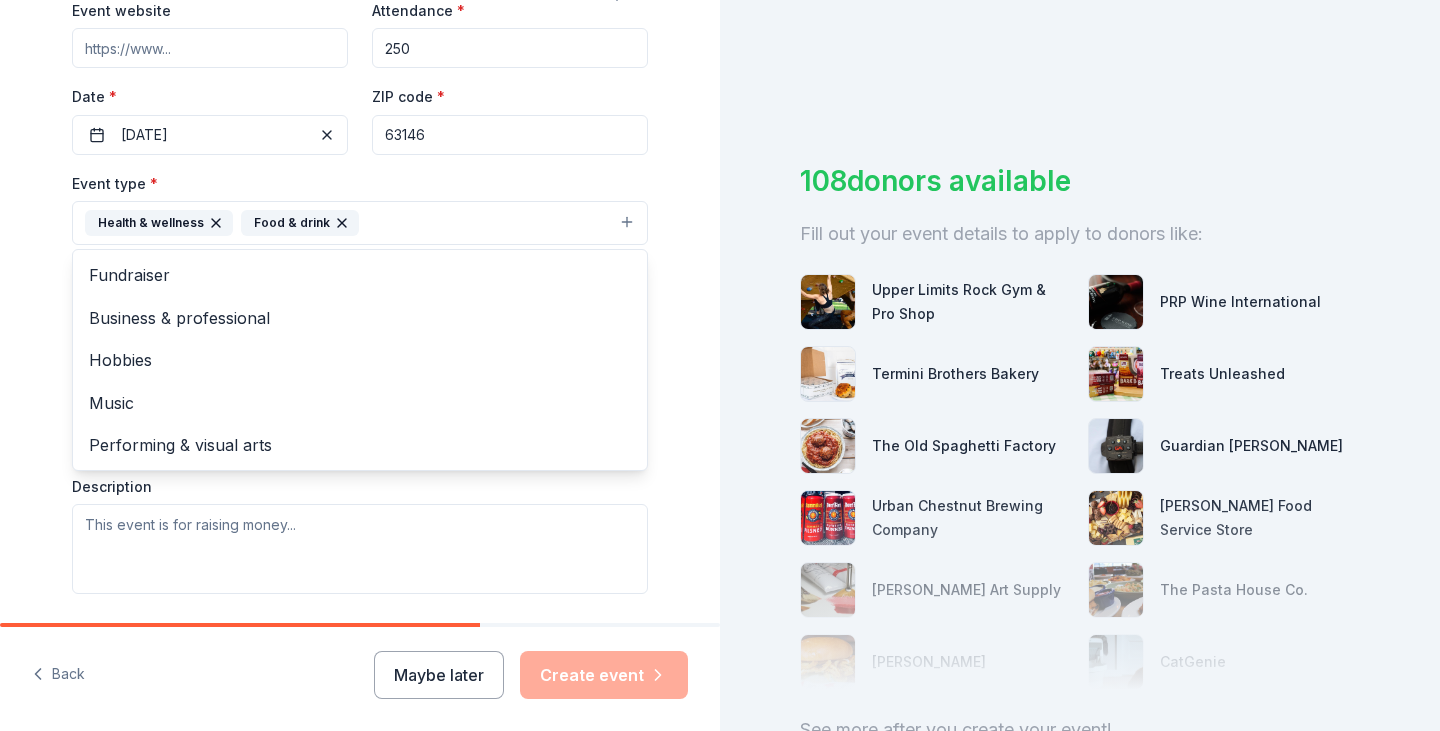 click on "Event type * Health & wellness Food & drink Fundraiser Business & professional Hobbies Music Performing & visual arts Demographic Select We use this information to help brands find events with their target demographic to sponsor their products. Mailing address Apt/unit Description" at bounding box center (360, 382) 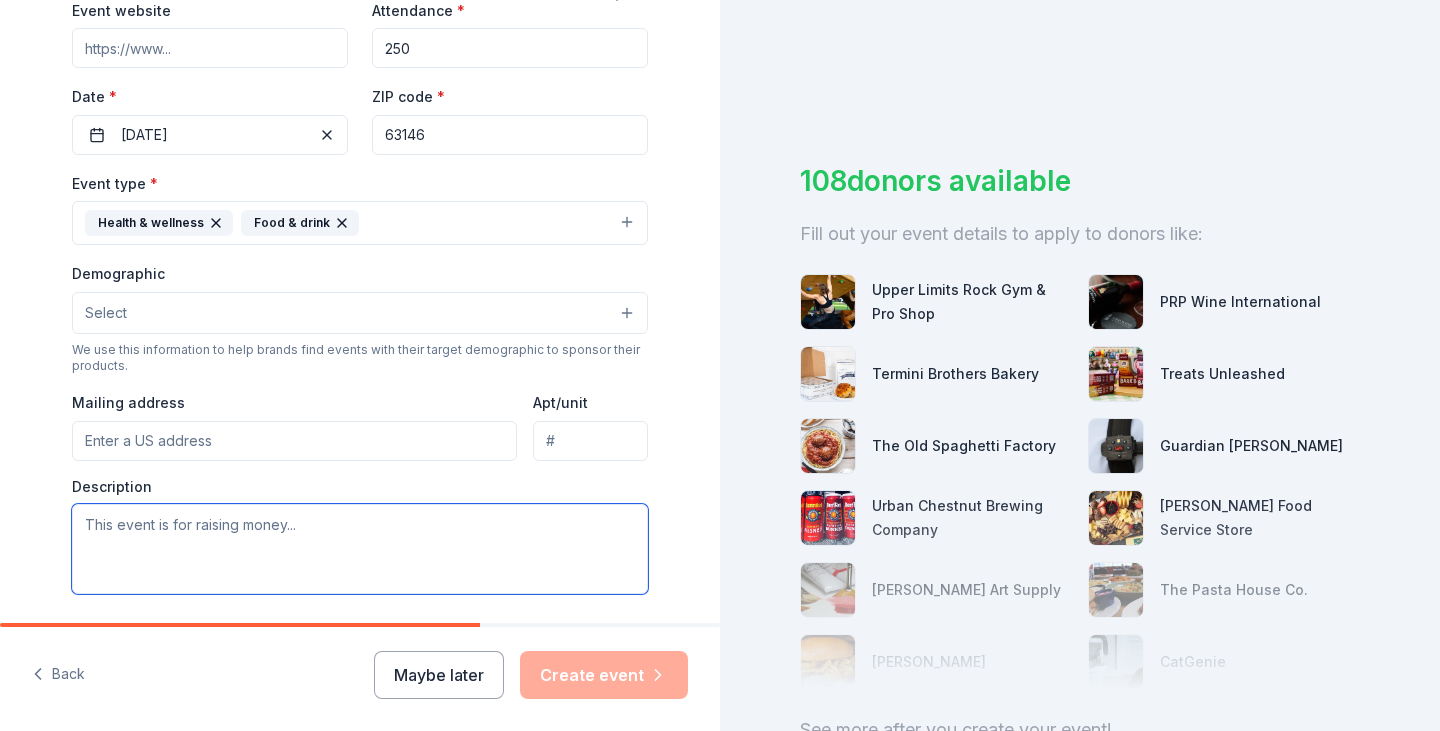 click at bounding box center (360, 549) 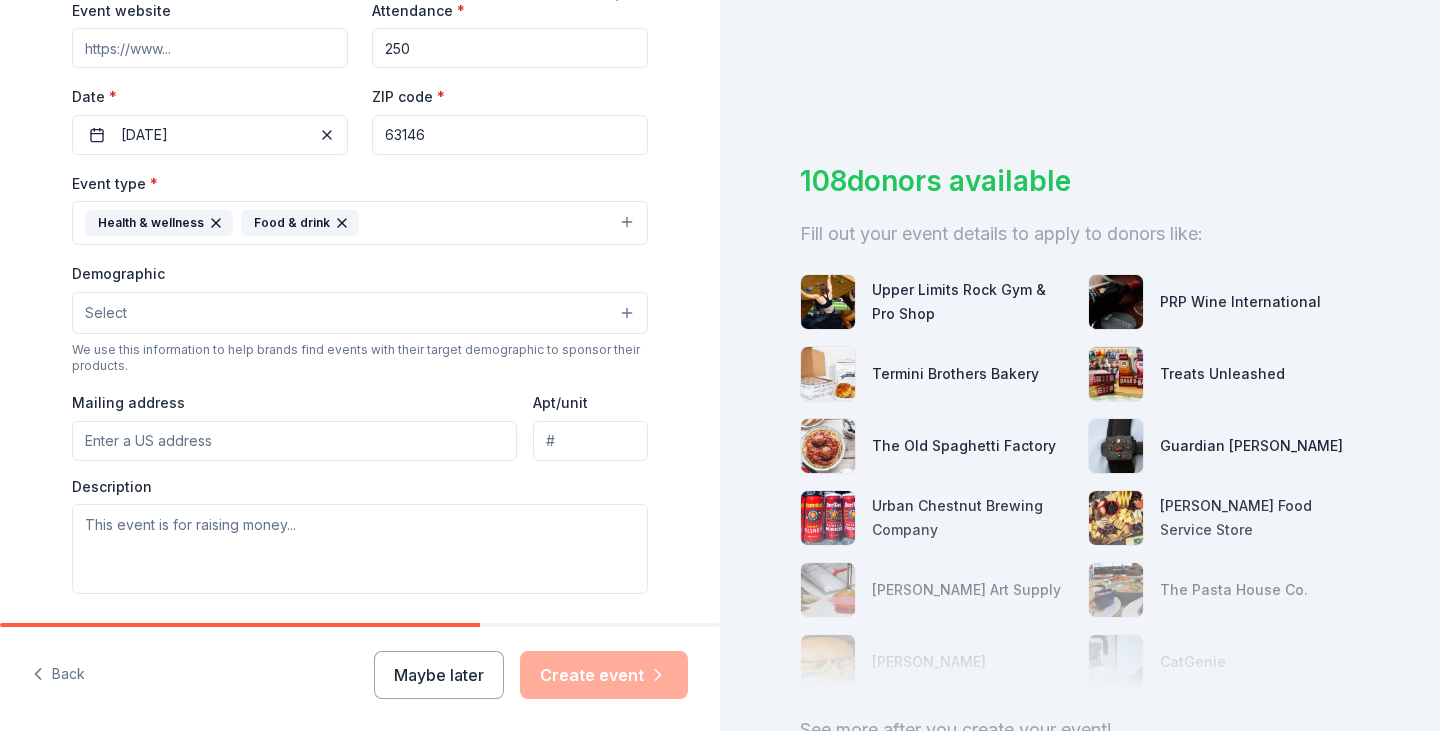 click on "Select" at bounding box center (360, 313) 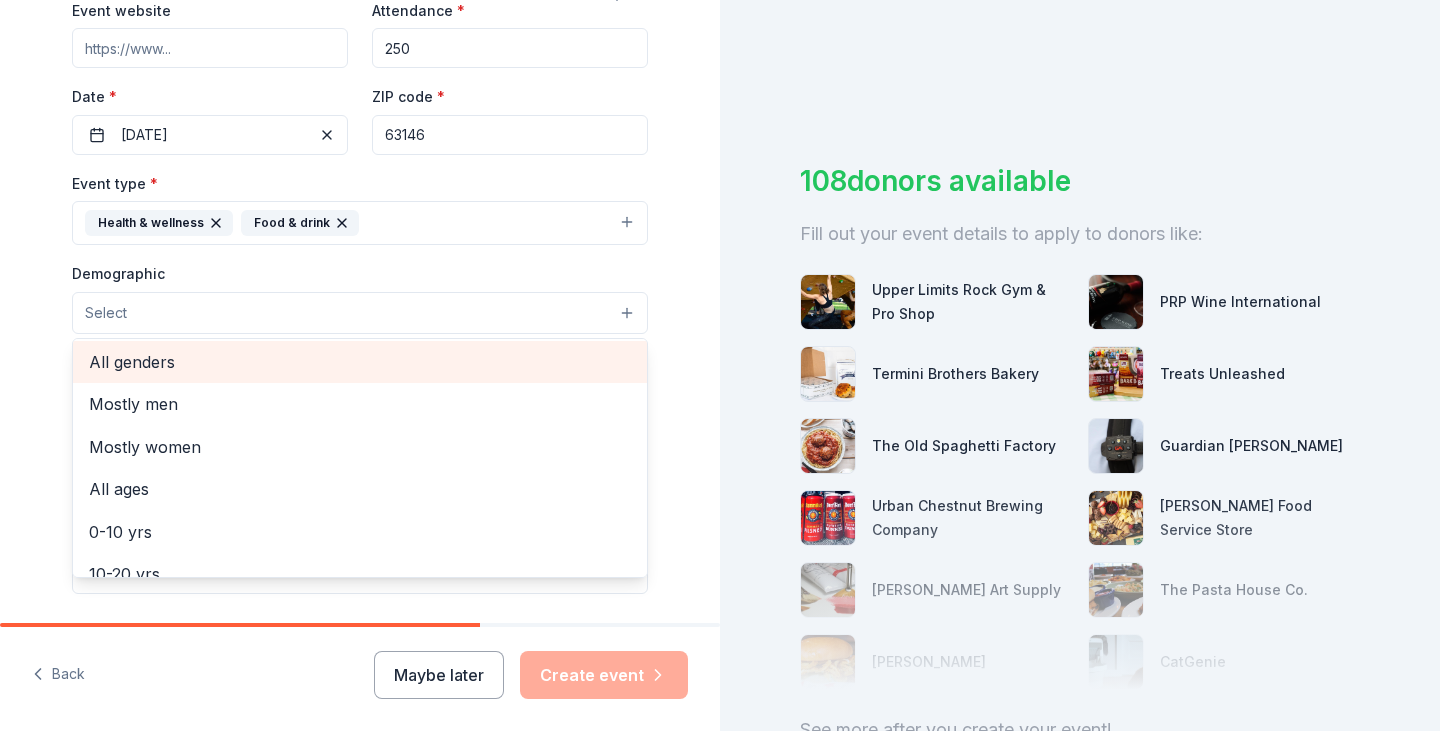 scroll, scrollTop: 0, scrollLeft: 0, axis: both 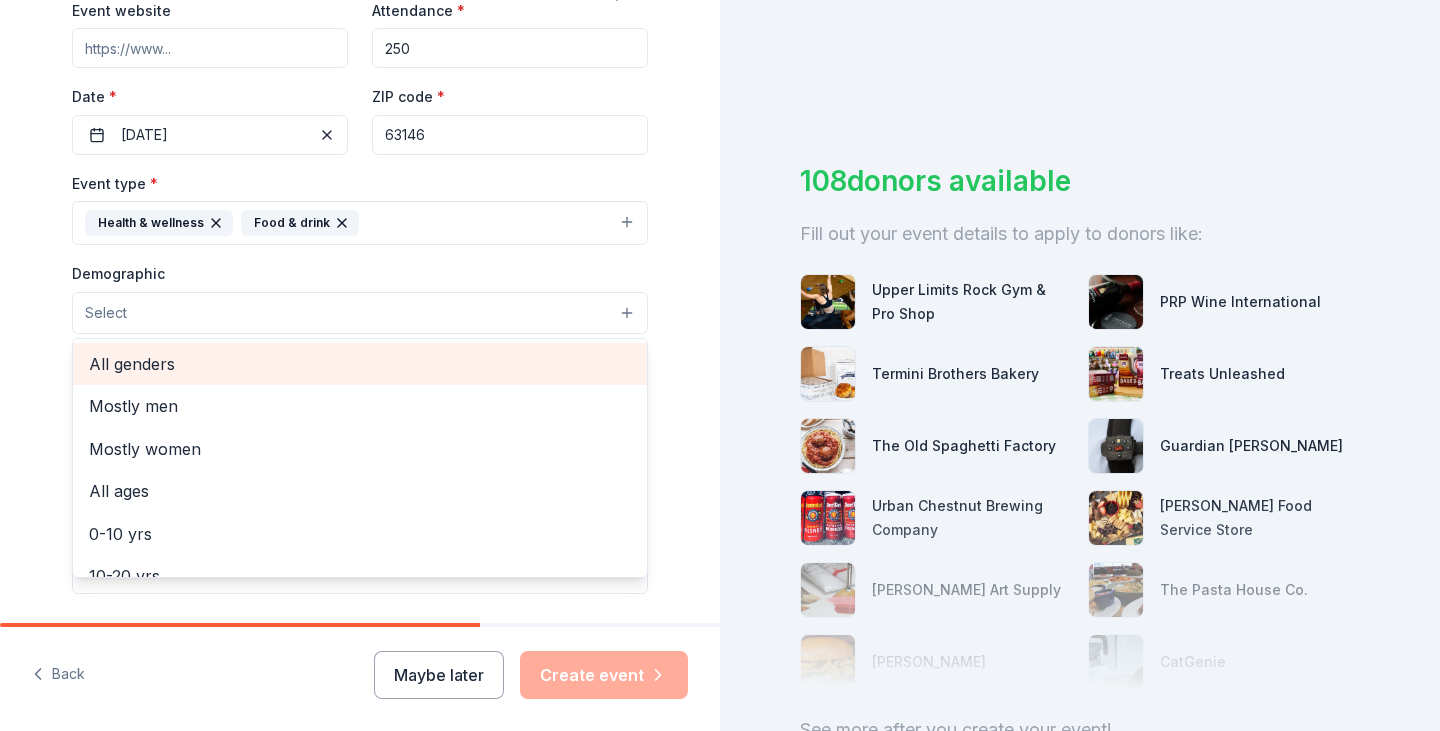 click on "All genders" at bounding box center (360, 364) 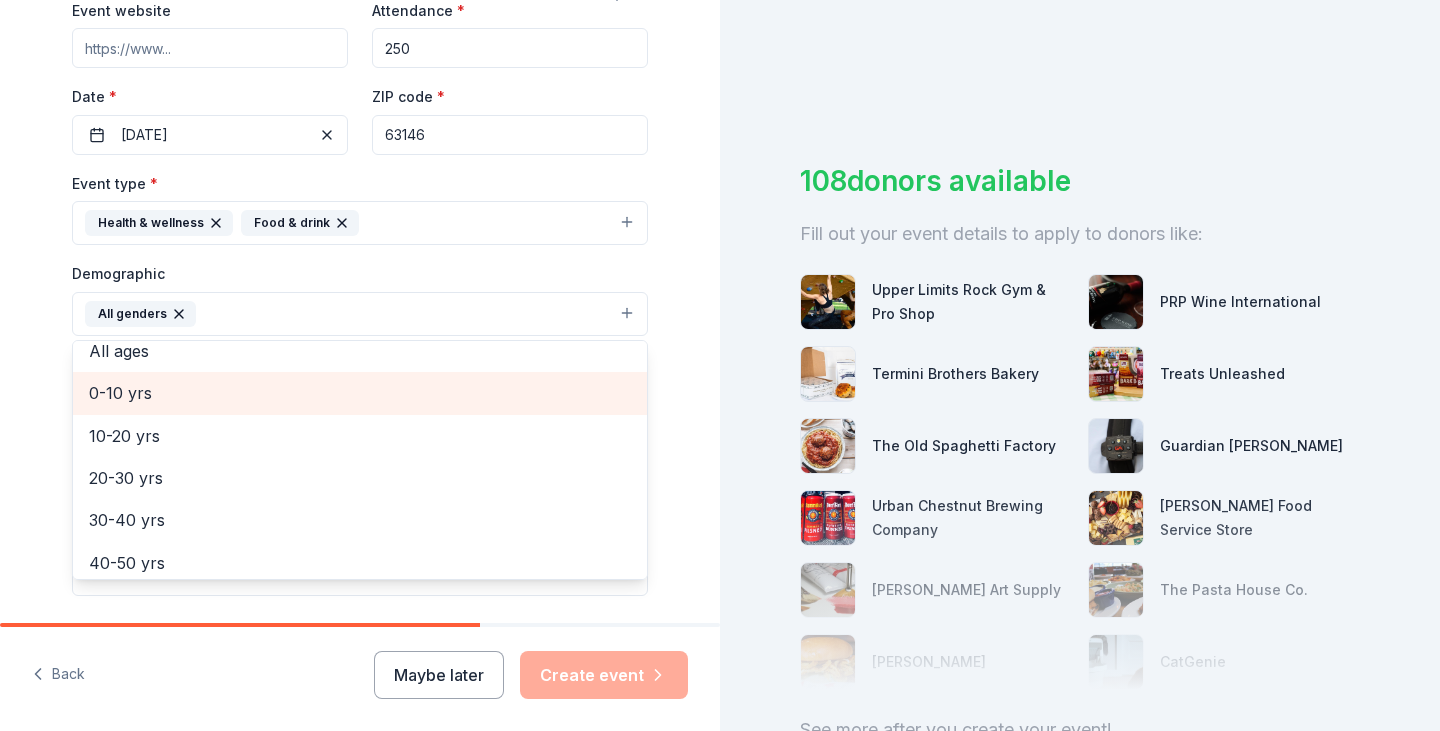 scroll, scrollTop: 200, scrollLeft: 0, axis: vertical 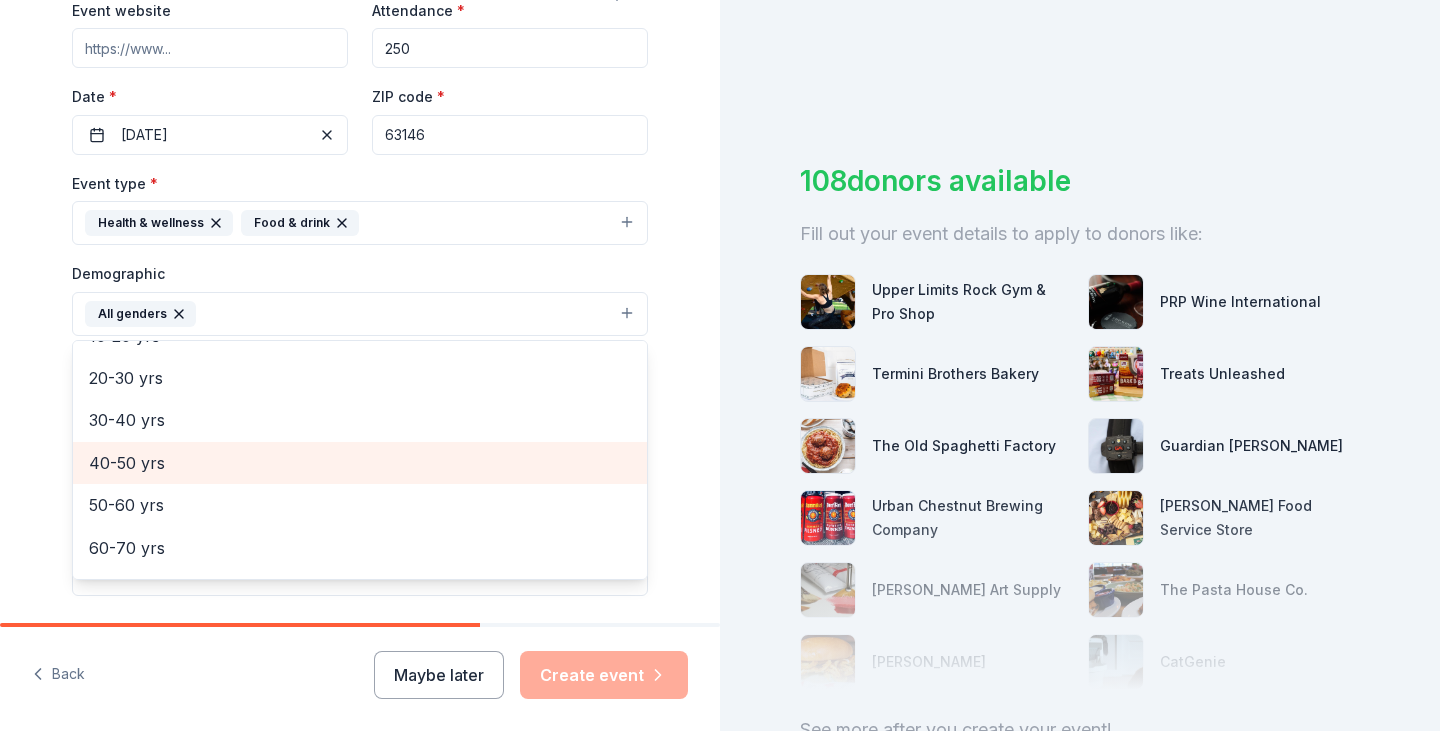 click on "40-50 yrs" at bounding box center [360, 463] 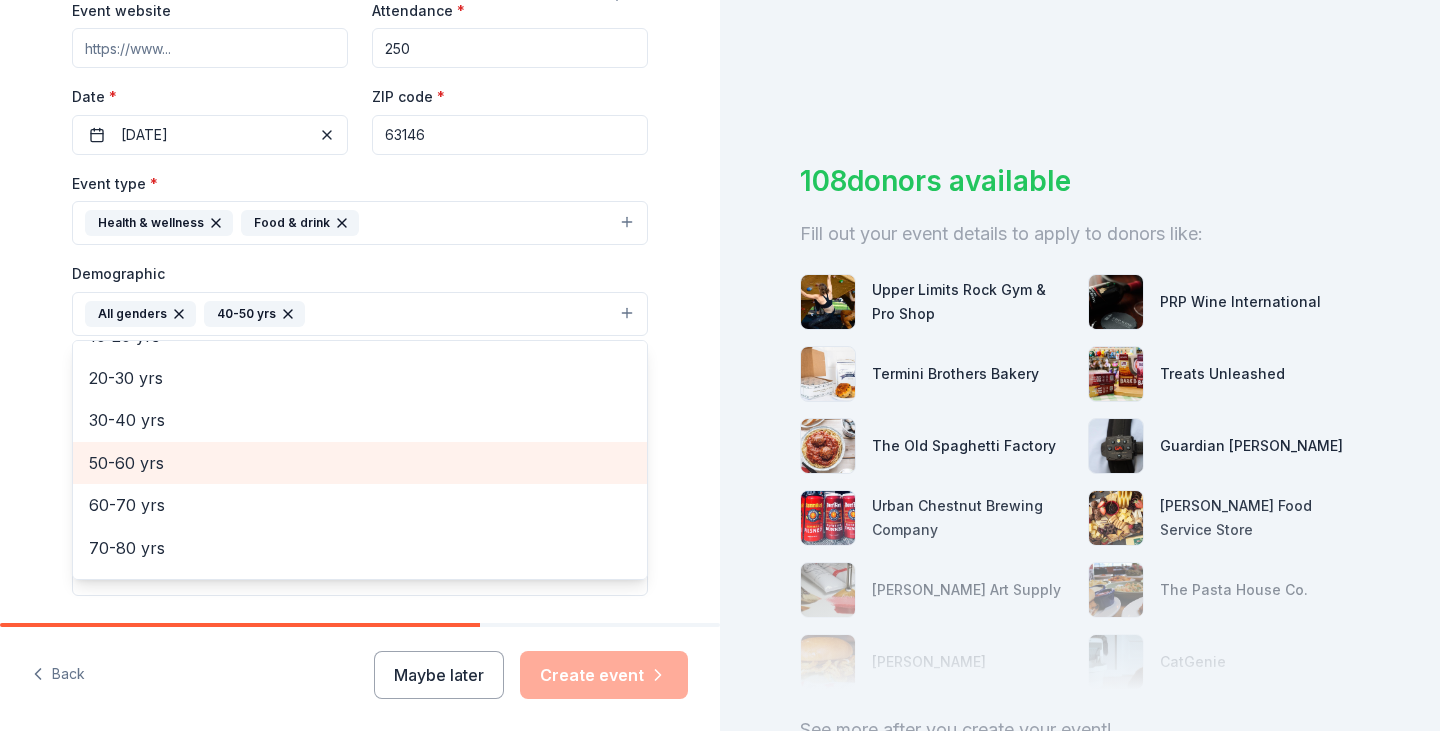 click on "50-60 yrs" at bounding box center (360, 463) 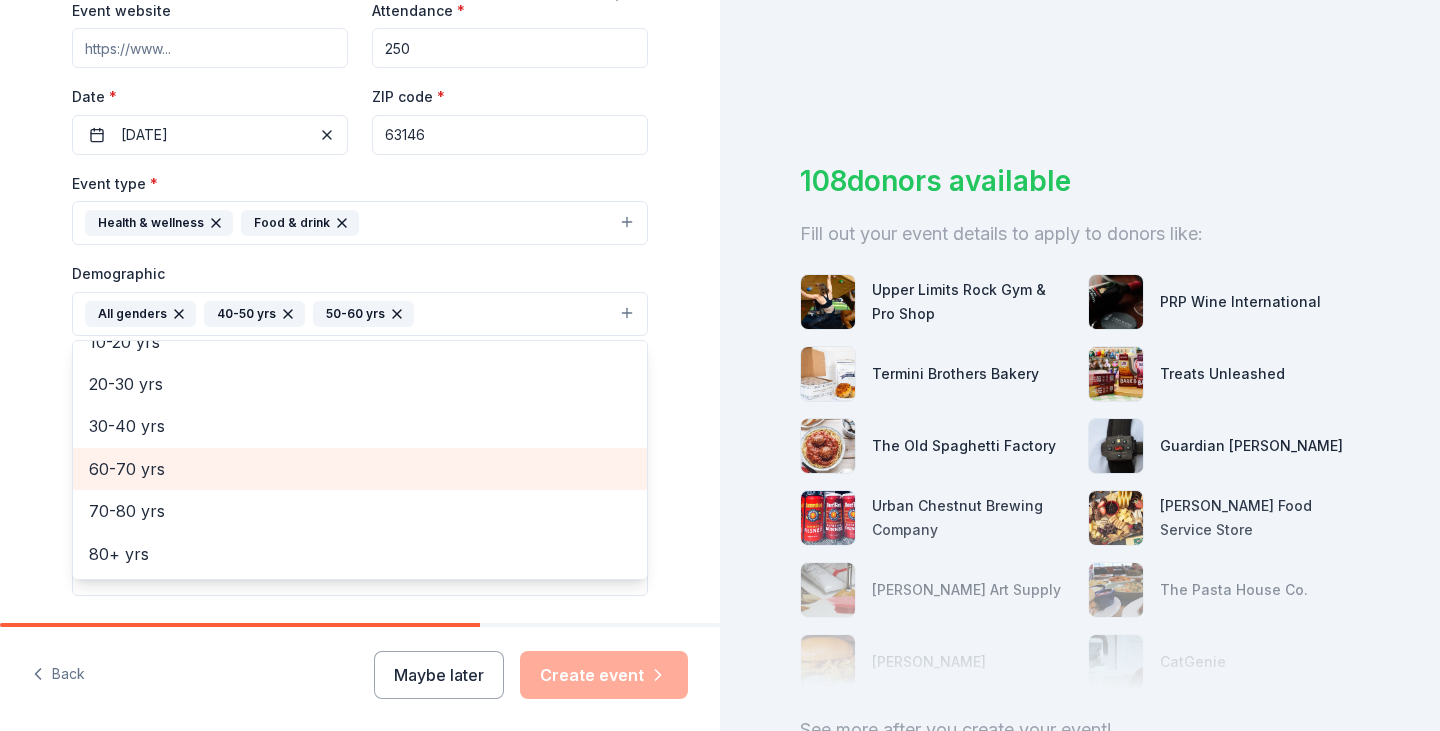 click on "60-70 yrs" at bounding box center [360, 469] 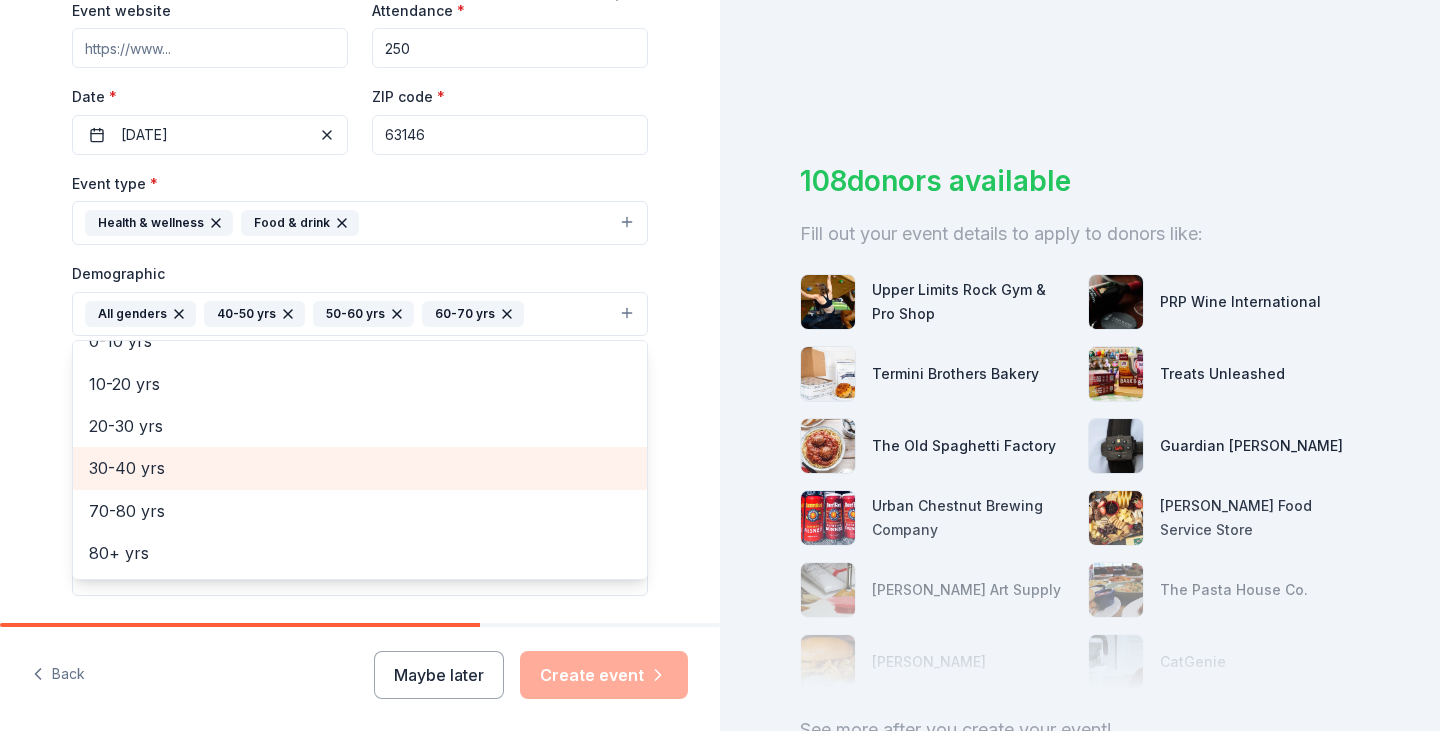 scroll, scrollTop: 152, scrollLeft: 0, axis: vertical 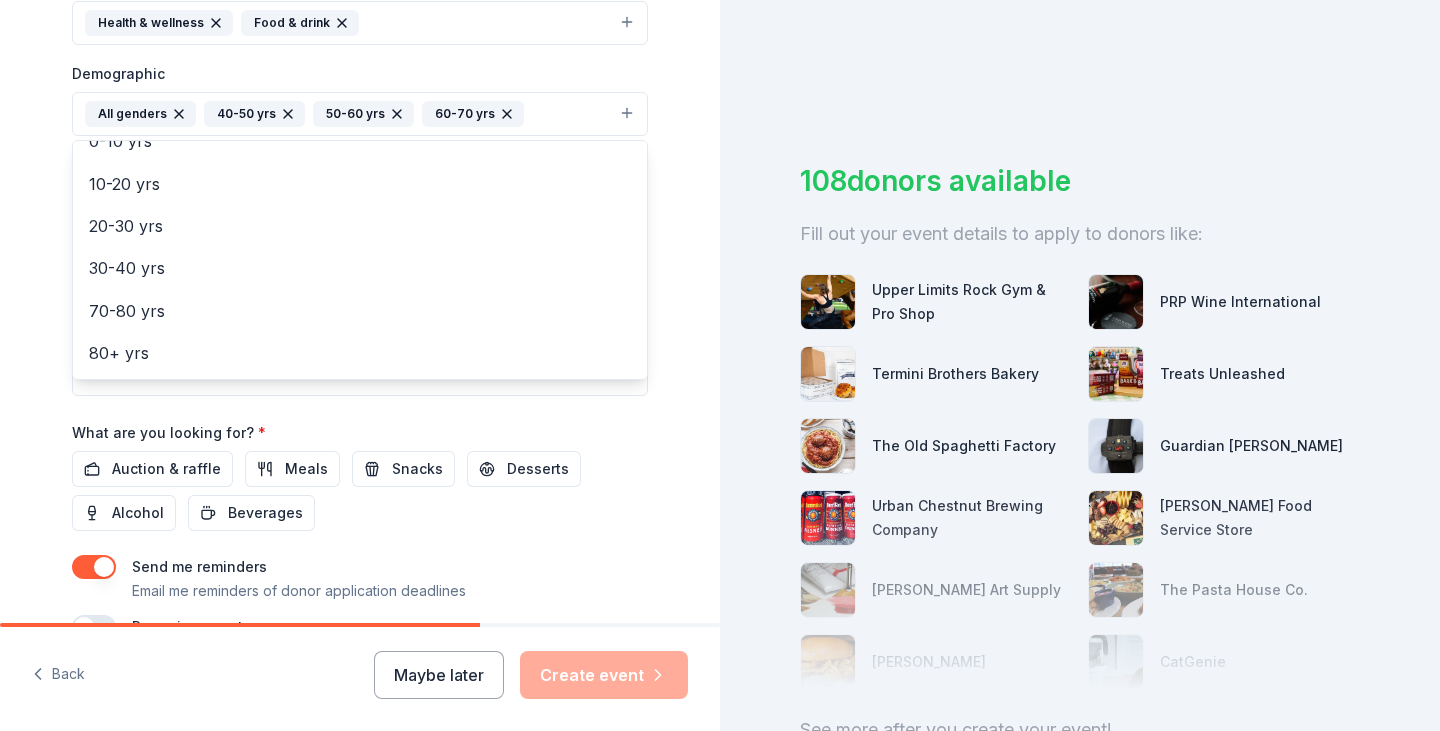 click on "Event name * Volunteer Appreciation 22 /100 Event website Attendance * 250 Date * [DATE] ZIP code * 63146 Event type * Health & wellness Food & drink Demographic All genders 40-50 yrs 50-60 yrs 60-70 yrs Mostly men Mostly women All ages [DEMOGRAPHIC_DATA] yrs 10-20 yrs 20-30 yrs 30-40 yrs 70-80 yrs 80+ yrs We use this information to help brands find events with their target demographic to sponsor their products. Mailing address Apt/unit Description What are you looking for? * Auction & raffle Meals Snacks Desserts Alcohol Beverages Send me reminders Email me reminders of donor application deadlines Recurring event" at bounding box center [360, 175] 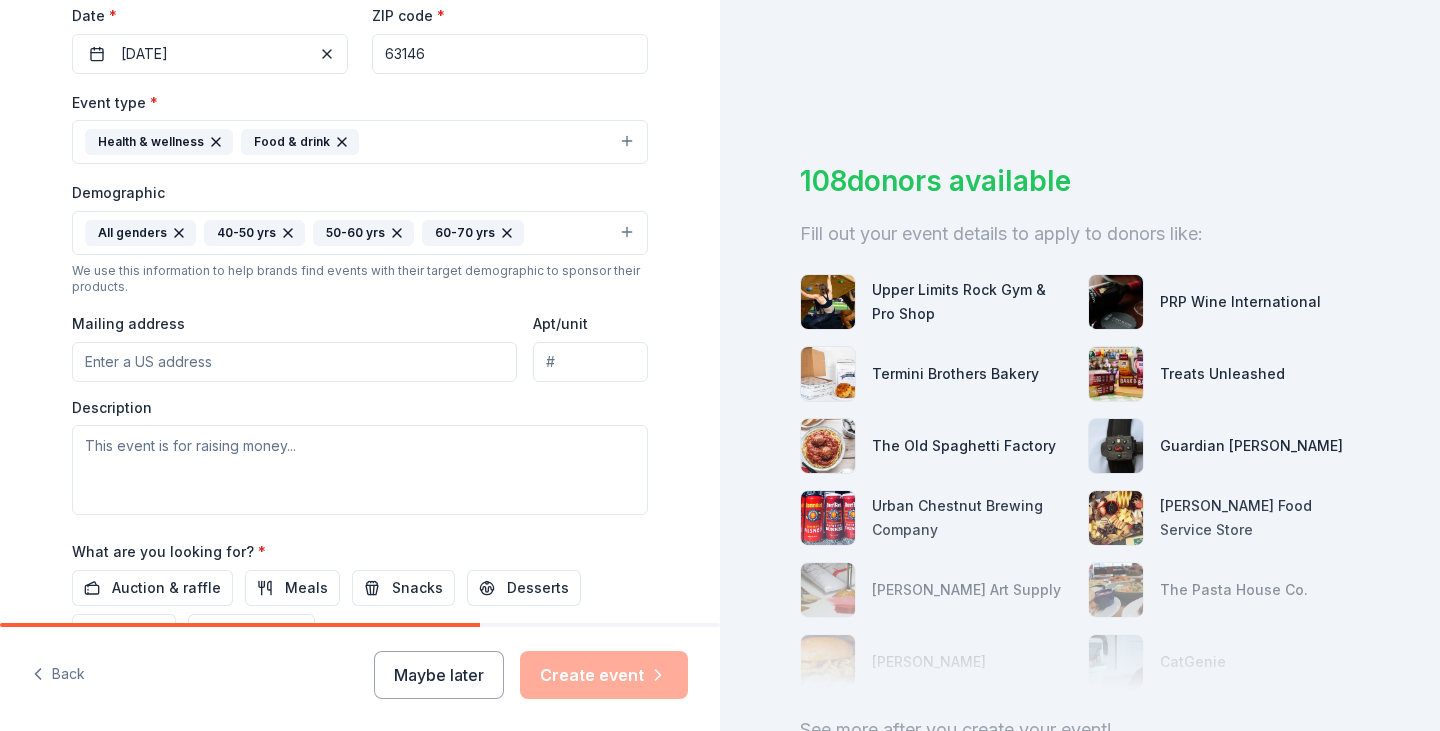scroll, scrollTop: 400, scrollLeft: 0, axis: vertical 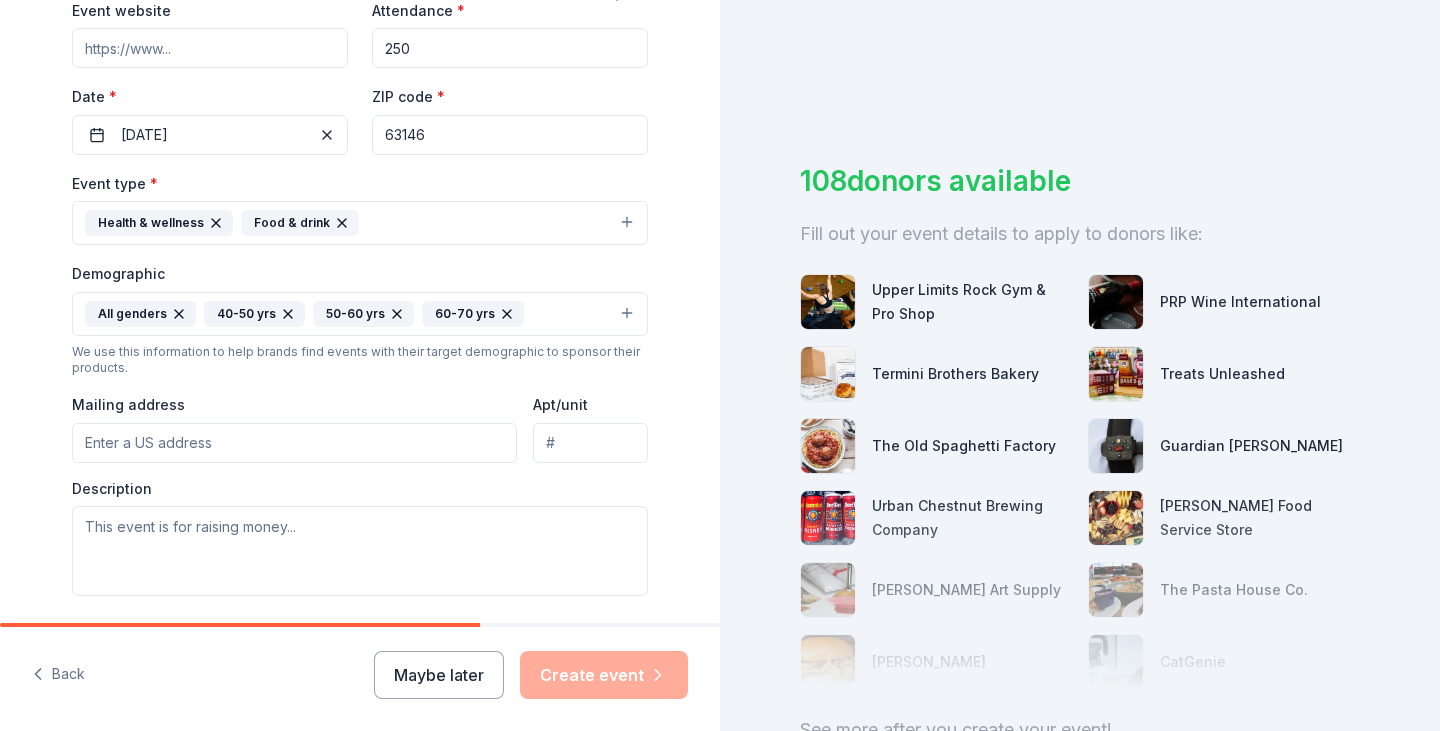 click on "Mailing address" at bounding box center [294, 443] 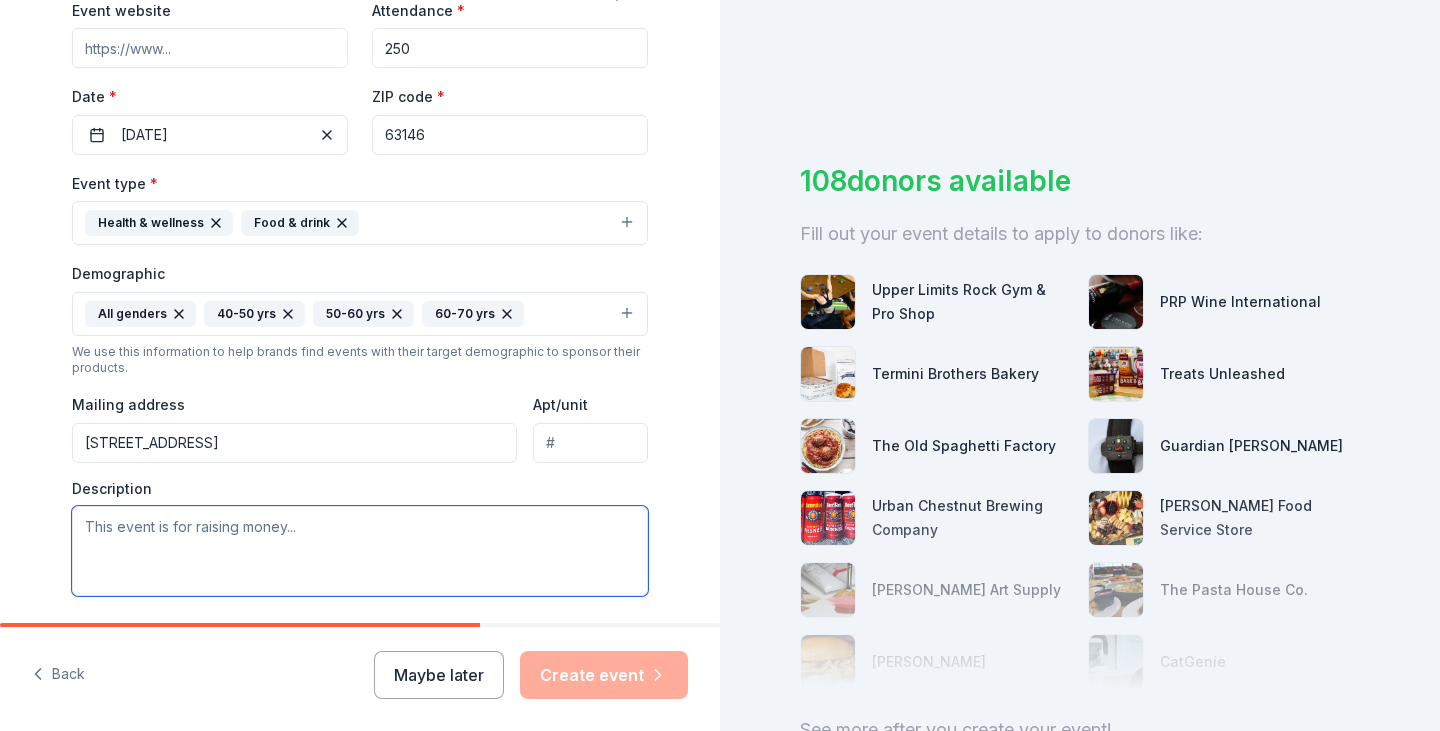 click at bounding box center (360, 551) 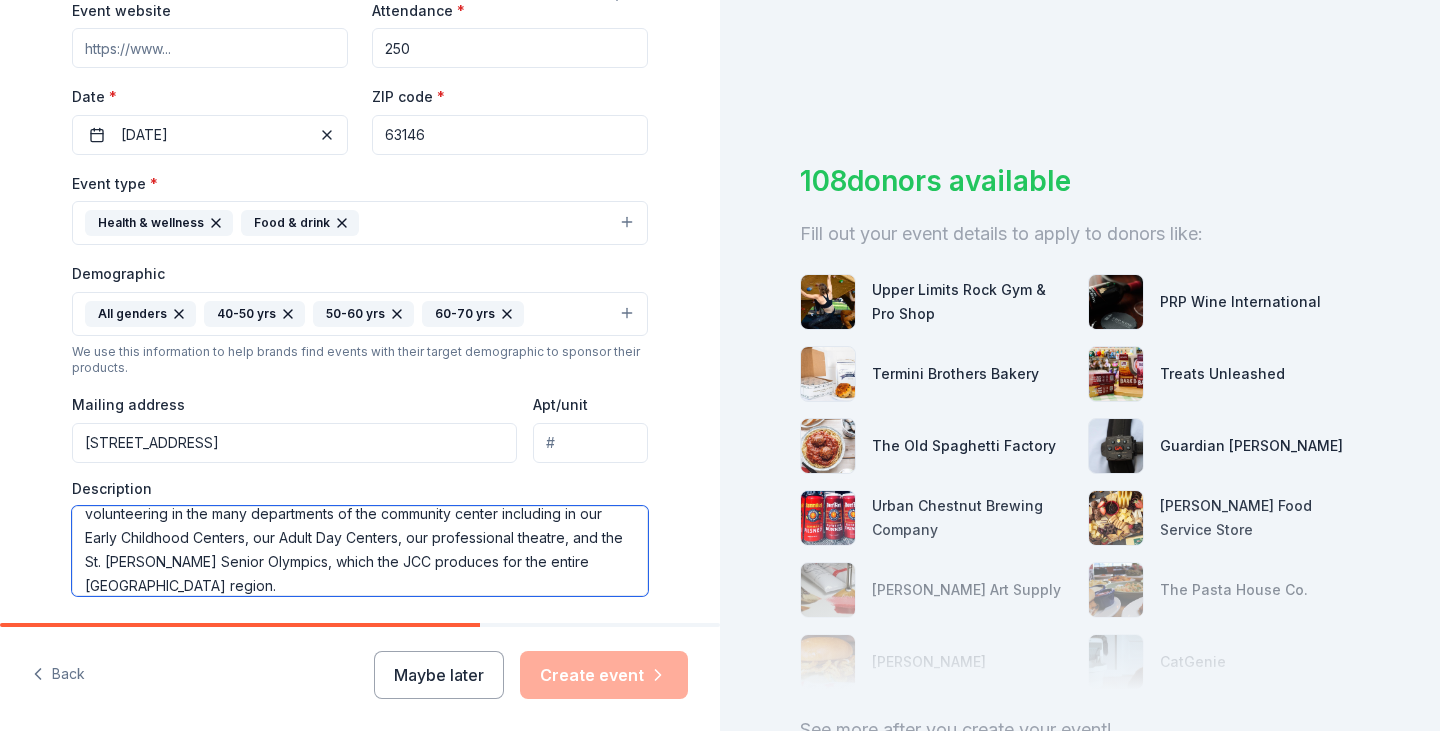 scroll, scrollTop: 48, scrollLeft: 0, axis: vertical 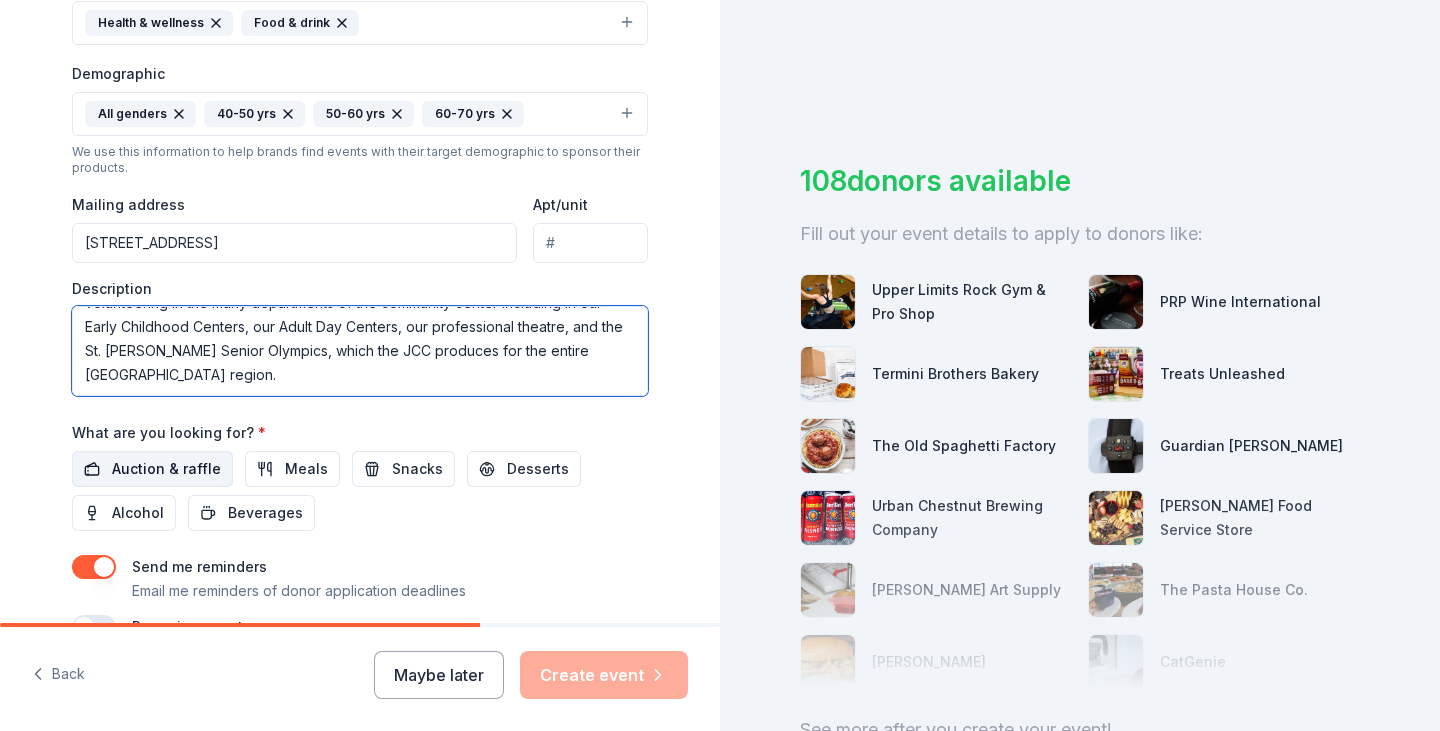 type on "This event is to thank all of the volunteers who donate their time and expertise to volunteering in the many departments of the community center including in our Early Childhood Centers, our Adult Day Centers, our professional theatre, and the St. [PERSON_NAME] Senior Olympics, which the JCC produces for the entire [GEOGRAPHIC_DATA] region." 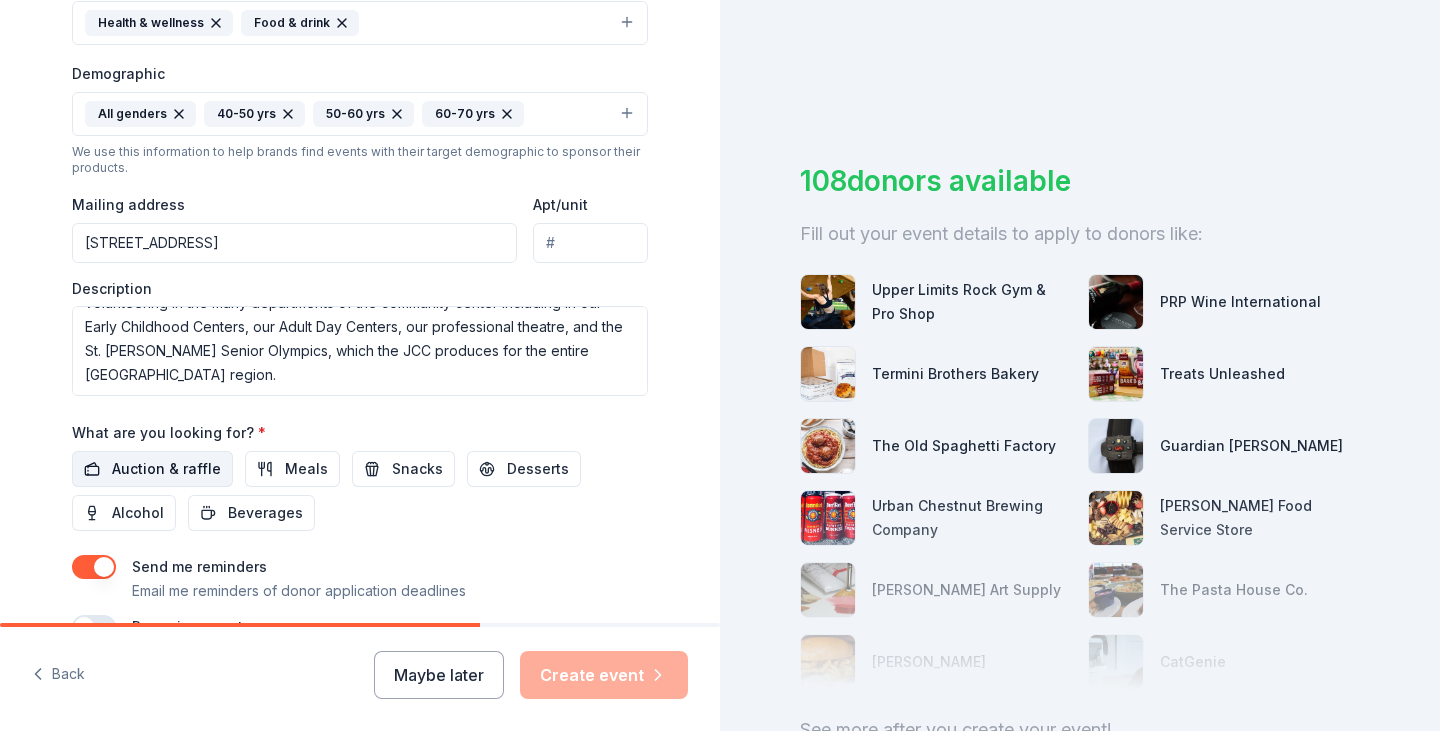 click on "Auction & raffle" at bounding box center (166, 469) 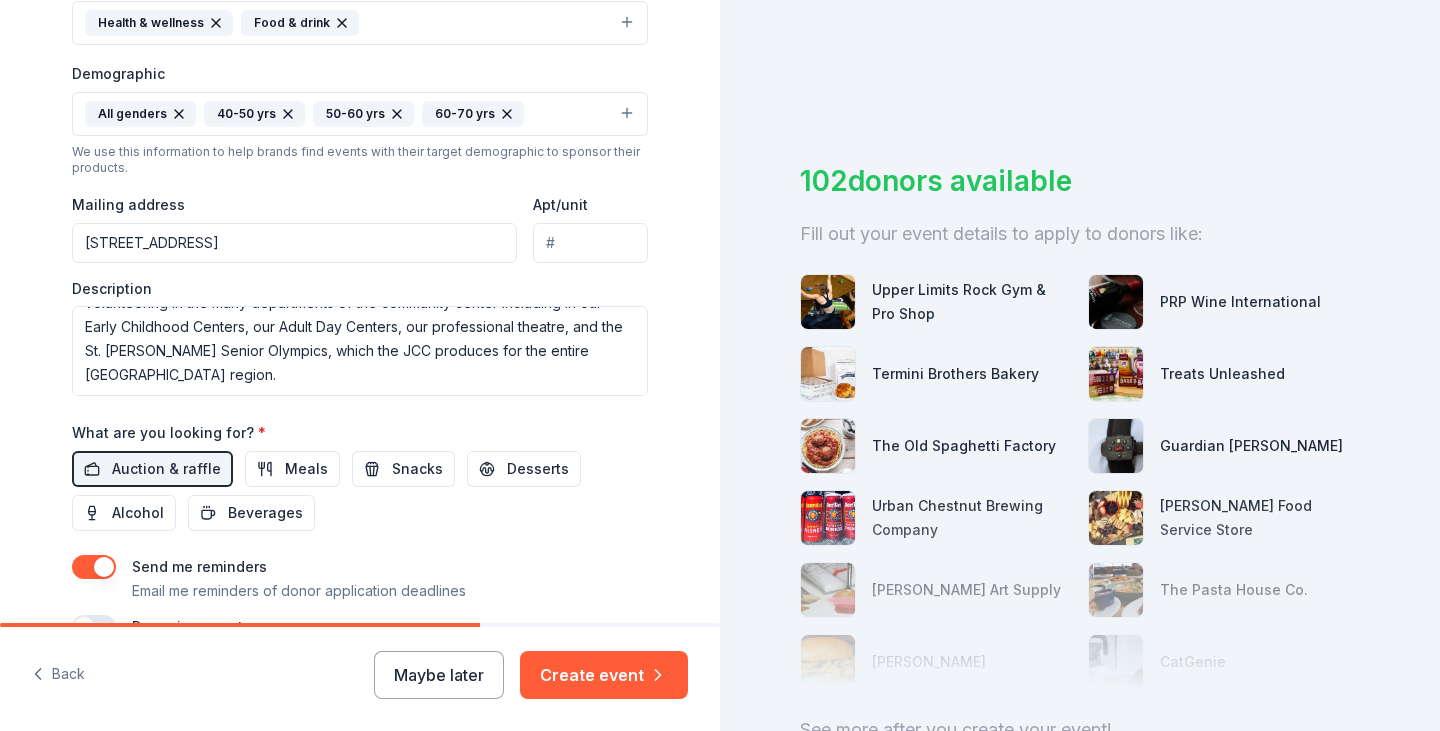 scroll, scrollTop: 712, scrollLeft: 0, axis: vertical 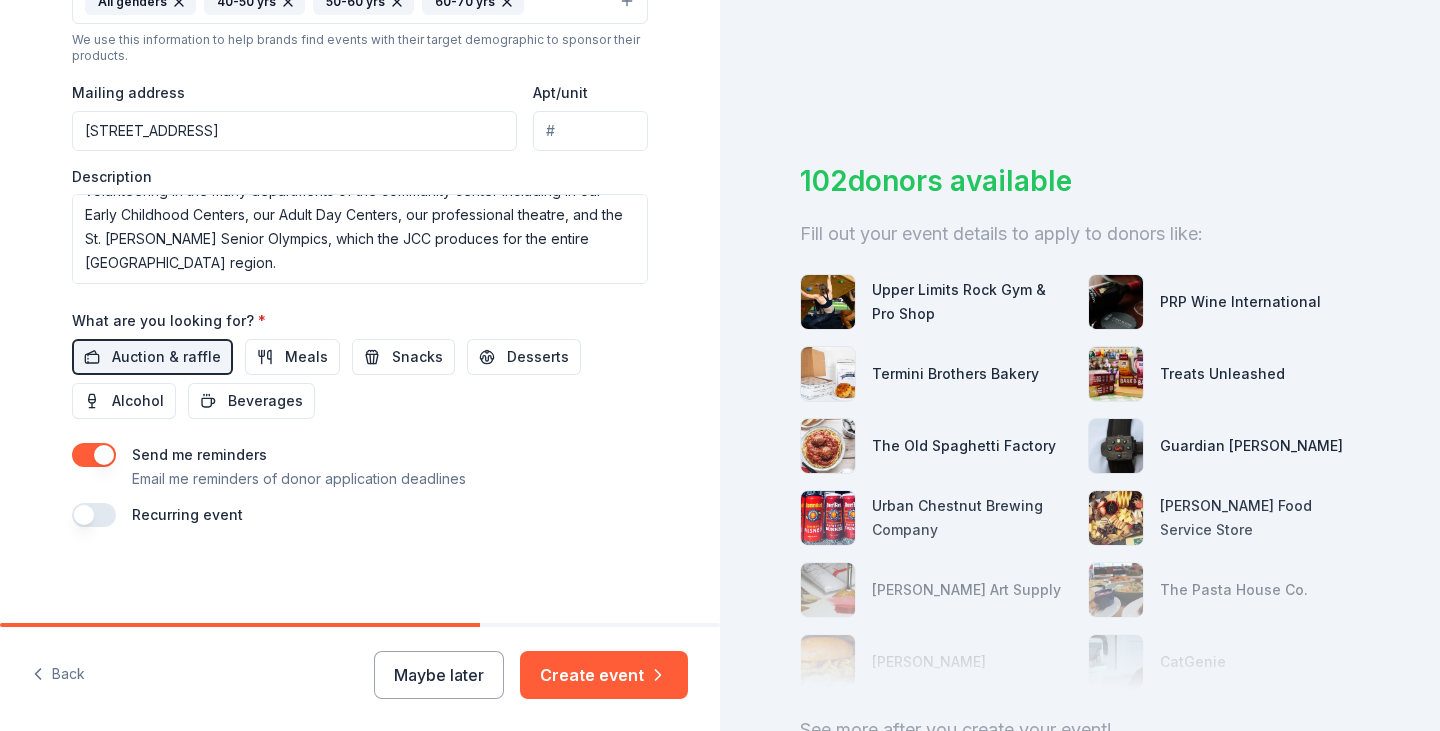 click at bounding box center (94, 515) 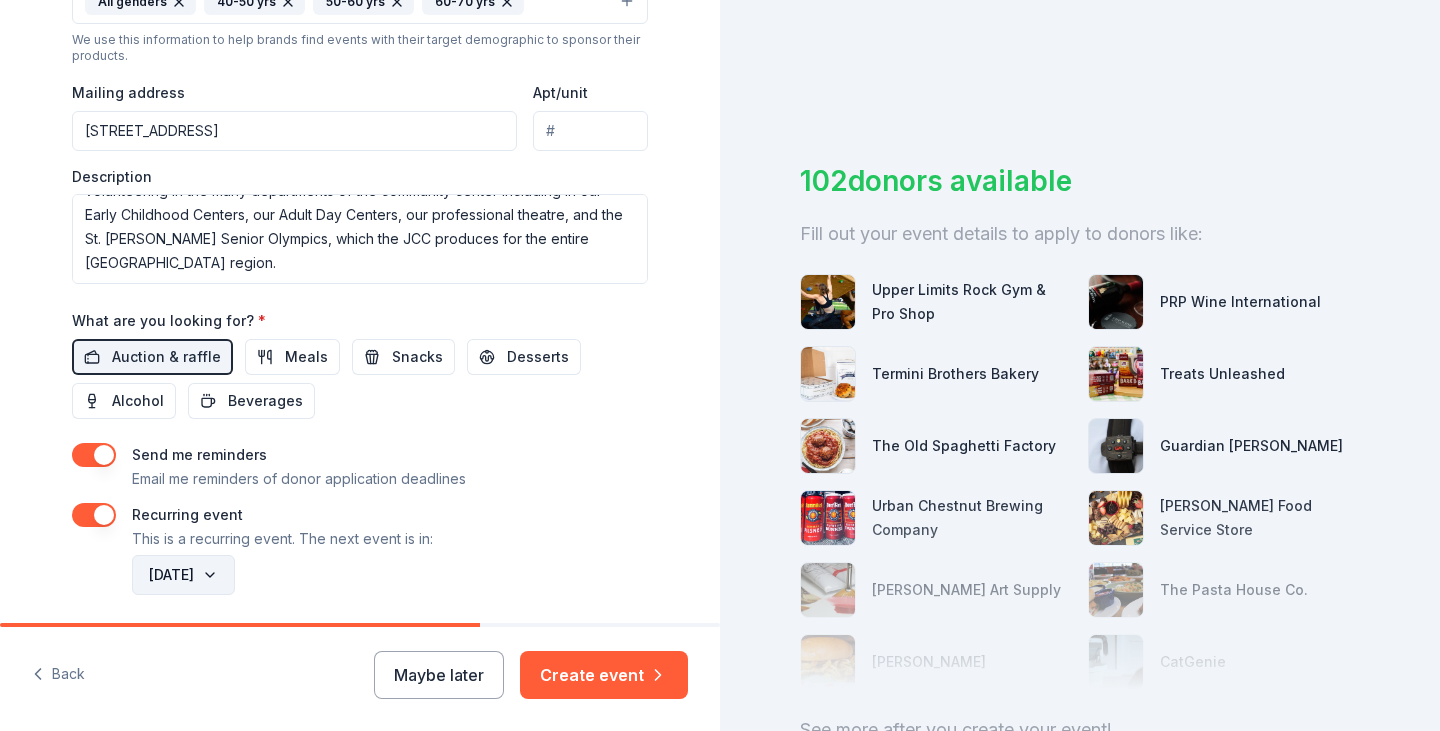 click on "[DATE]" at bounding box center (183, 575) 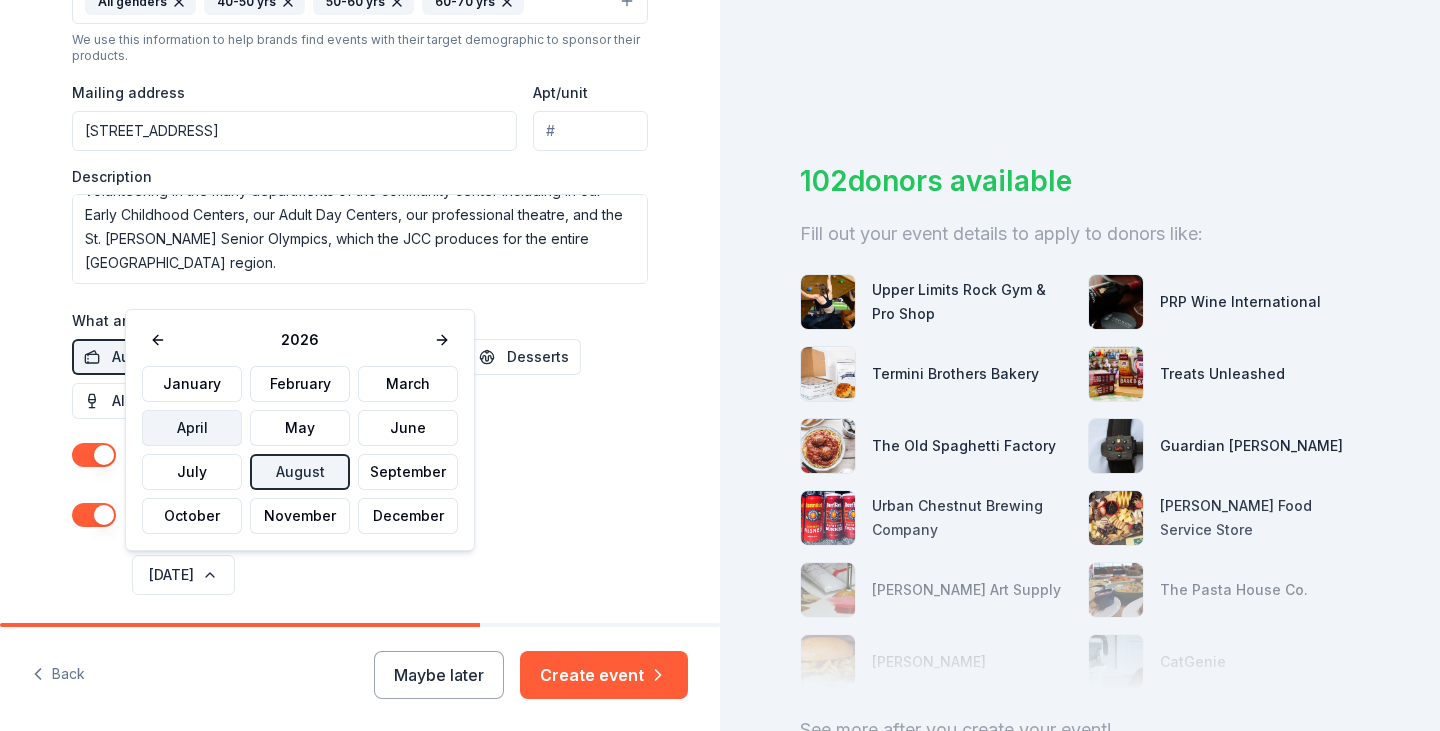click on "April" at bounding box center [192, 428] 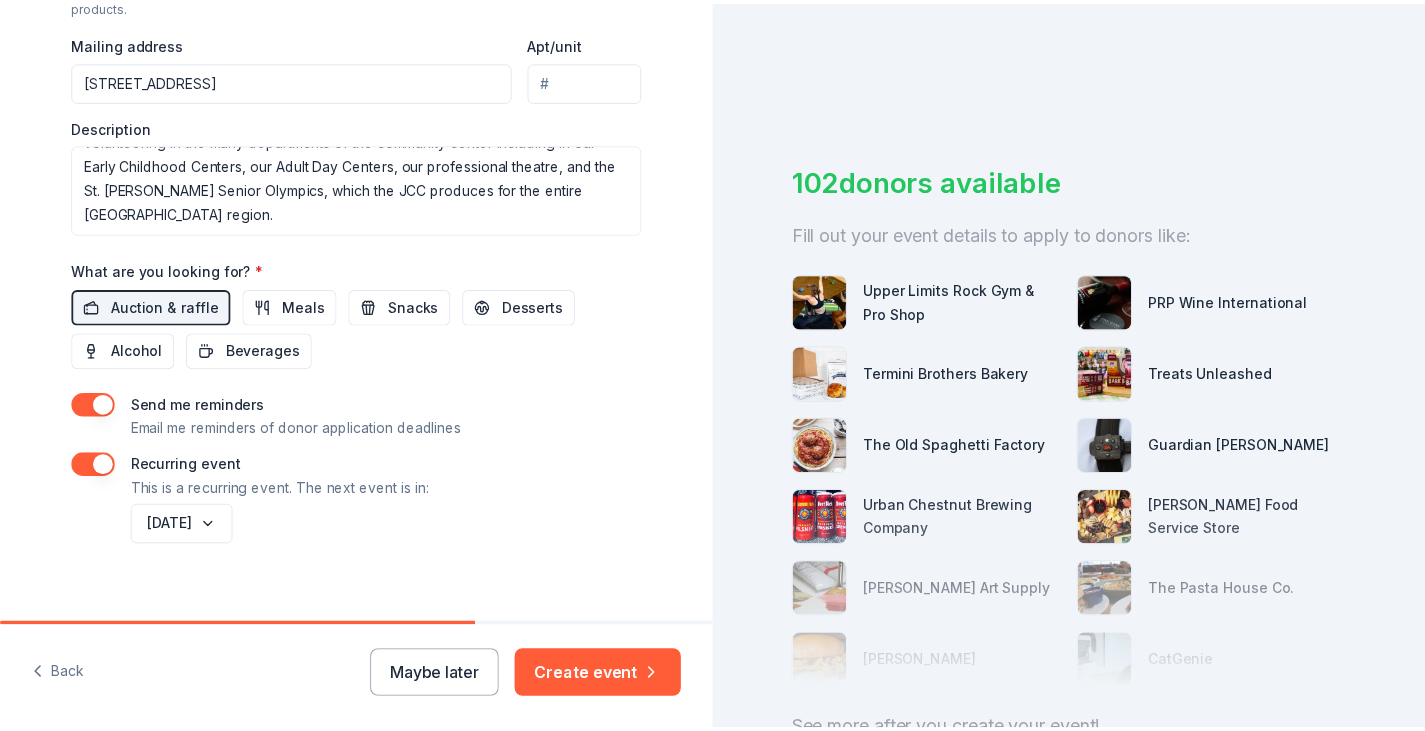 scroll, scrollTop: 784, scrollLeft: 0, axis: vertical 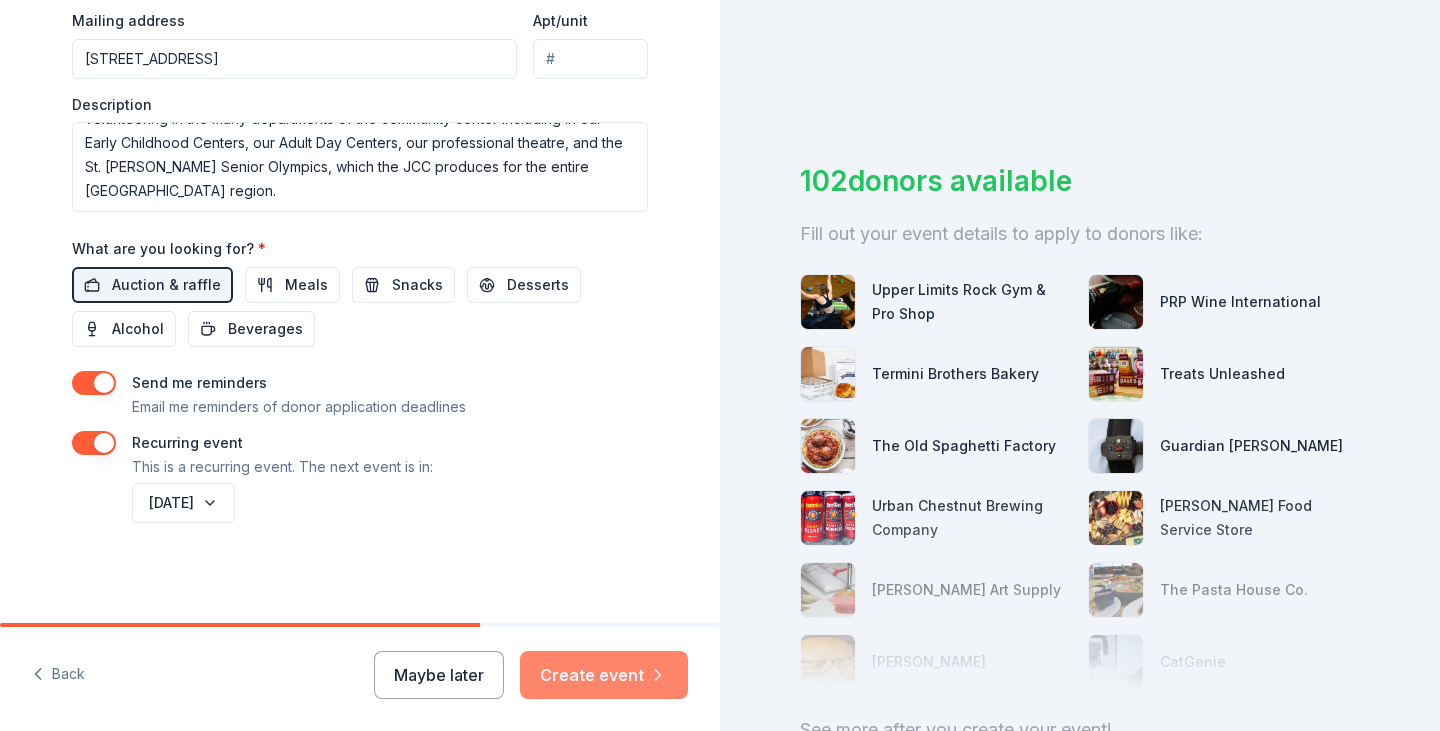 click on "Create event" at bounding box center (604, 675) 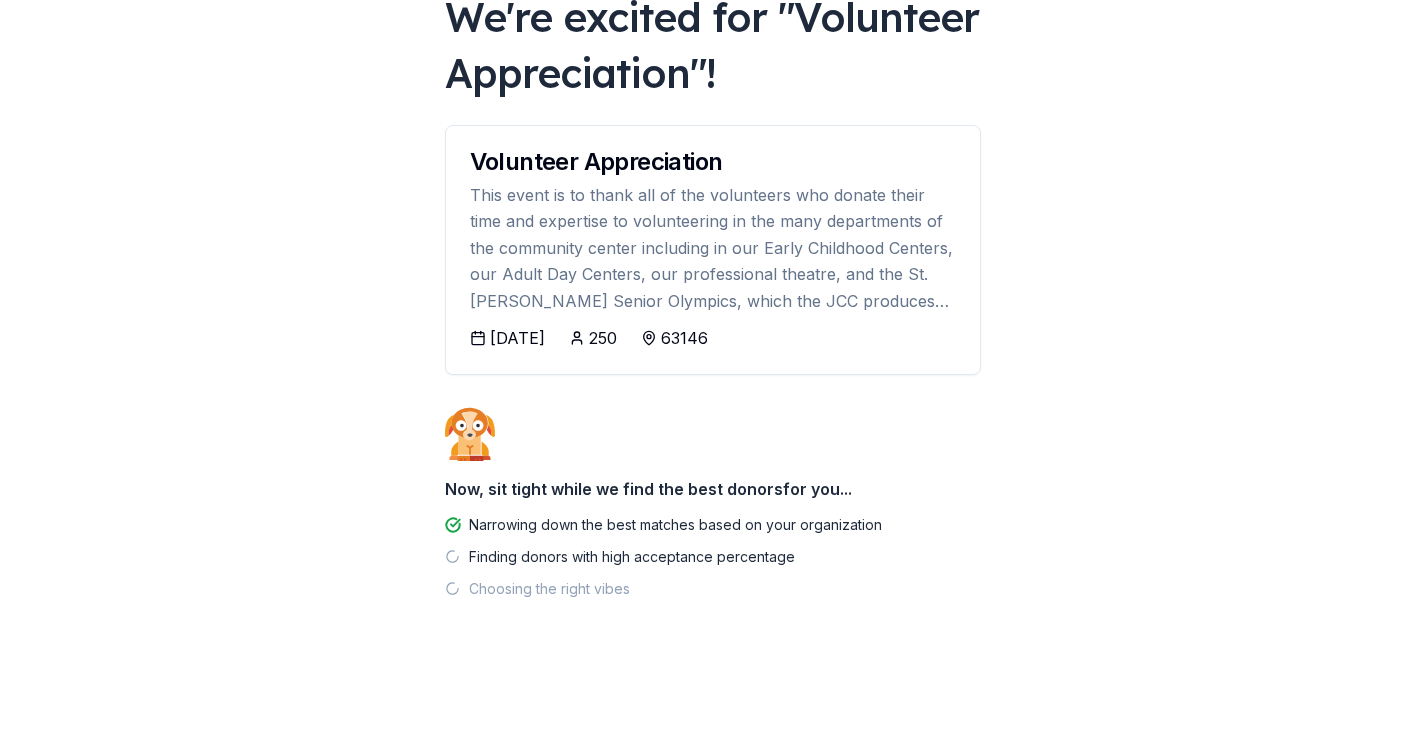 scroll, scrollTop: 140, scrollLeft: 0, axis: vertical 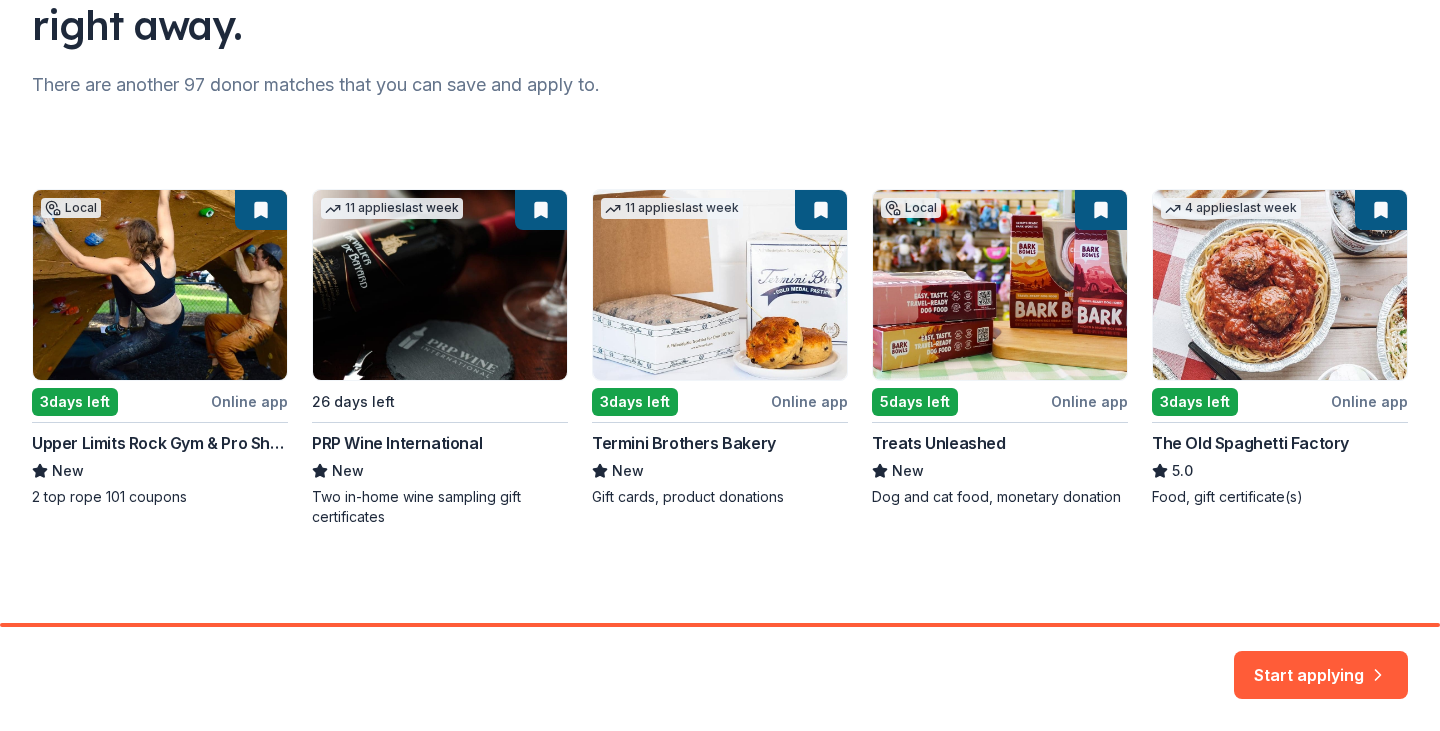 click on "Local 3  days left Online app Upper Limits Rock Gym & Pro Shop New 2 top rope 101 coupons 11   applies  last week 26 days left PRP Wine International New Two in-home wine sampling gift certificates 11   applies  last week 3  days left Online app Termini Brothers Bakery New Gift cards, product donations Local 5  days left Online app Treats Unleashed New Dog and cat food, monetary donation 4   applies  last week 3  days left Online app The Old Spaghetti Factory 5.0 Food, gift certificate(s)" at bounding box center (720, 358) 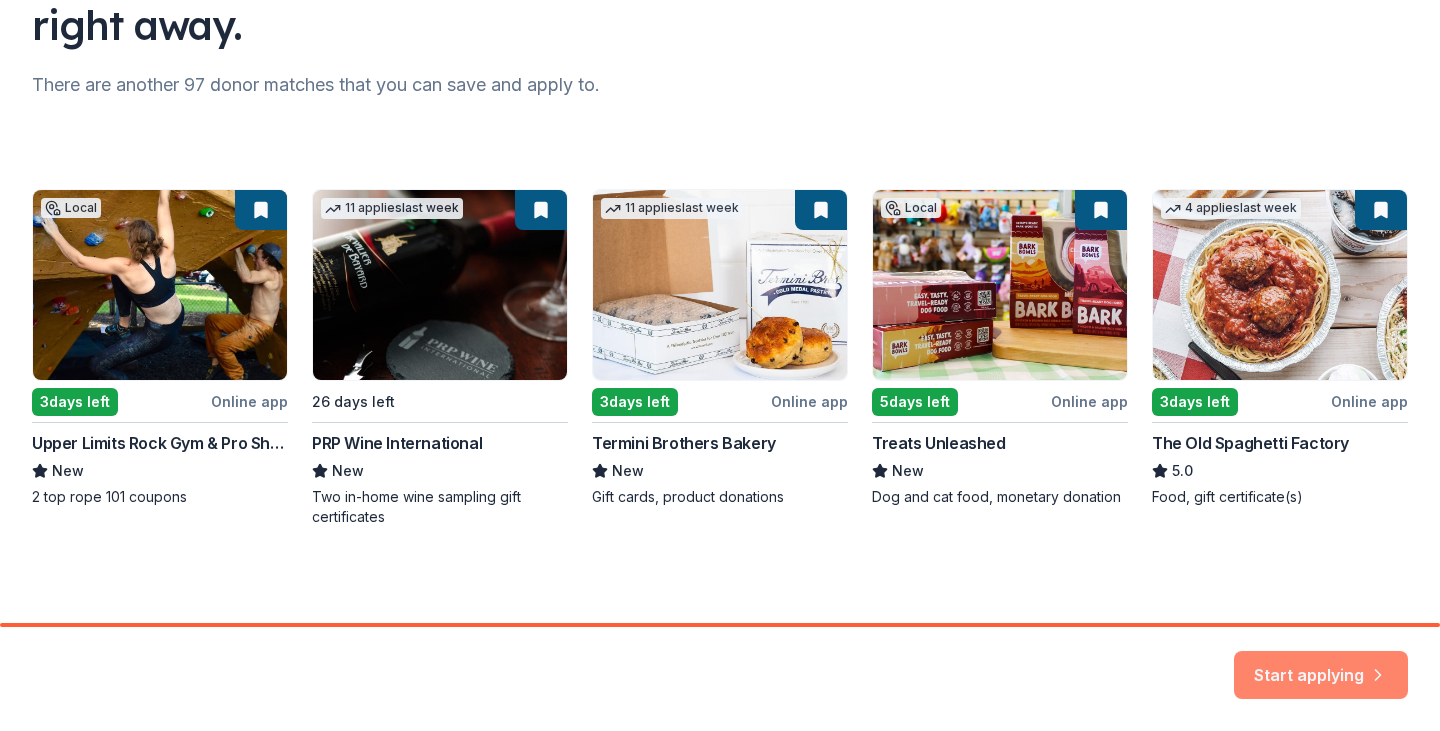 click on "Start applying" at bounding box center [1321, 663] 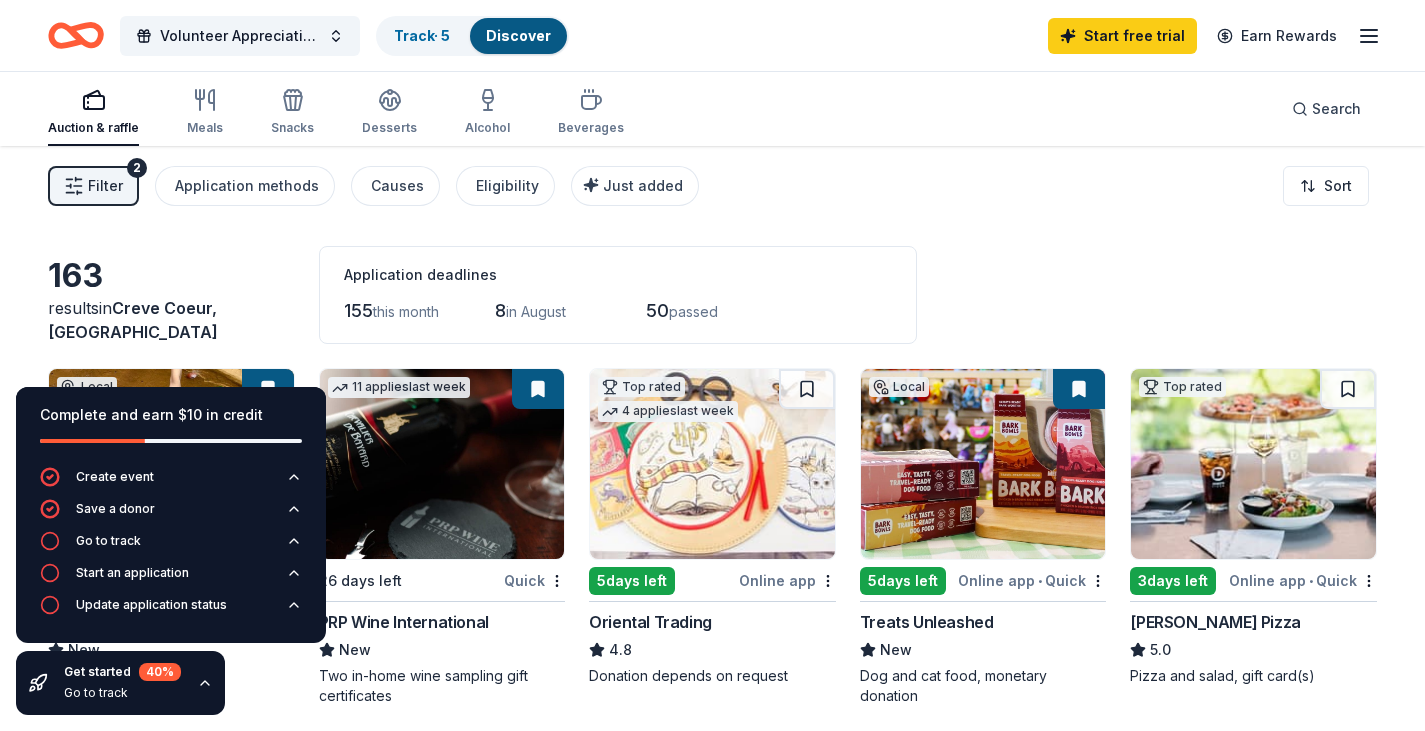 click on "163 results  in  [GEOGRAPHIC_DATA], [GEOGRAPHIC_DATA] Application deadlines 155  this month 8  in August 50  passed Local 3  days left Online app • Quick Upper Limits Rock Gym & Pro Shop New 2 top rope 101 coupons 11   applies  last week 26 days left Quick PRP Wine International New Two in-home wine sampling gift certificates Top rated 4   applies  last week 5  days left Online app Oriental Trading 4.8 Donation depends on request Local 5  days left Online app • Quick Treats Unleashed New Dog and cat food, monetary donation Top rated 3  days left Online app • Quick Dewey's Pizza 5.0 Pizza and salad, gift card(s) Top rated 26   applies  last week 3  days left Online app • Quick BarkBox 5.0 Dog toy(s), dog food Local 5  days left Online app • Quick The Pasta House Co. New Food and gift cards 5   applies  last week 3  days left Online app • Quick [PERSON_NAME] Food Service Store 4.7 Gift card(s) 4   applies  last week 3  days left Online app Let's Roam 4.4 Local 5  days left Online app Urban Chestnut Brewing Company New 1   5 4" at bounding box center [712, 1410] 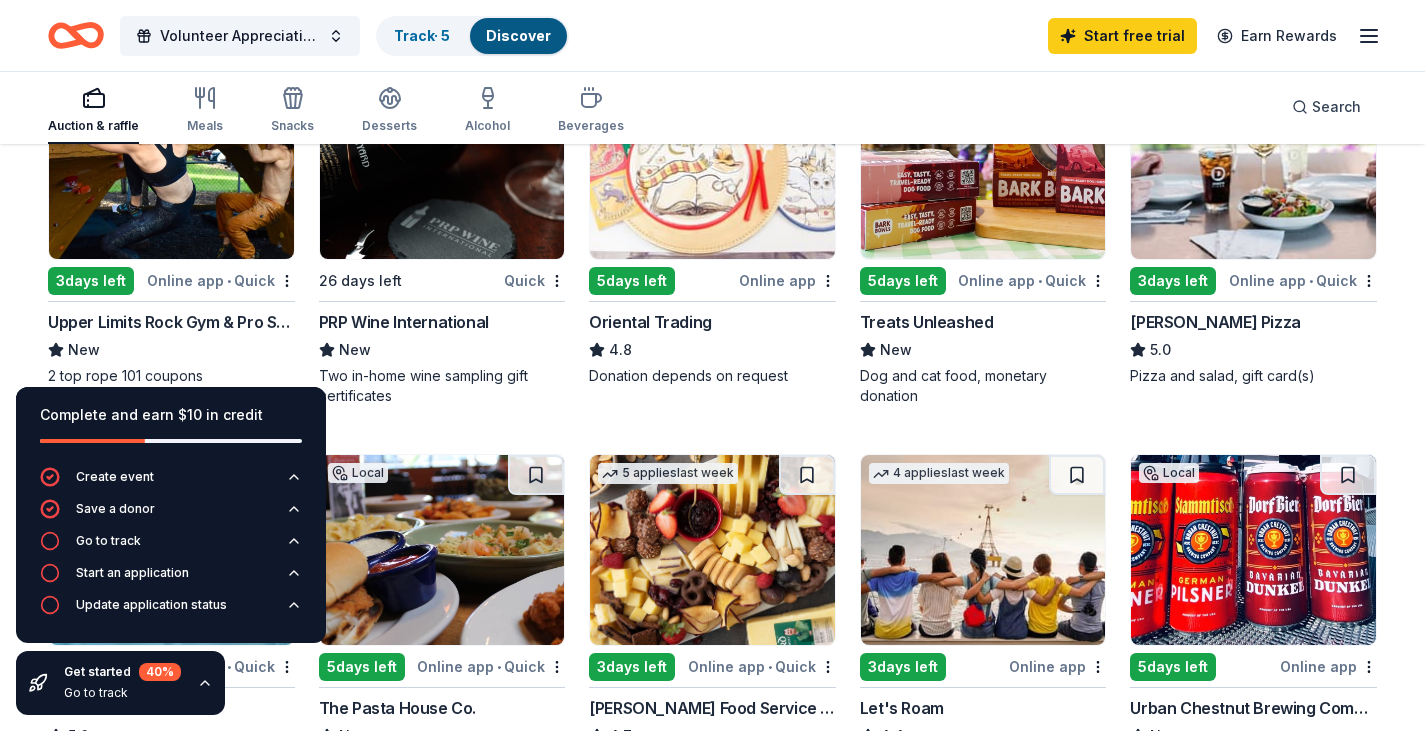 scroll, scrollTop: 200, scrollLeft: 0, axis: vertical 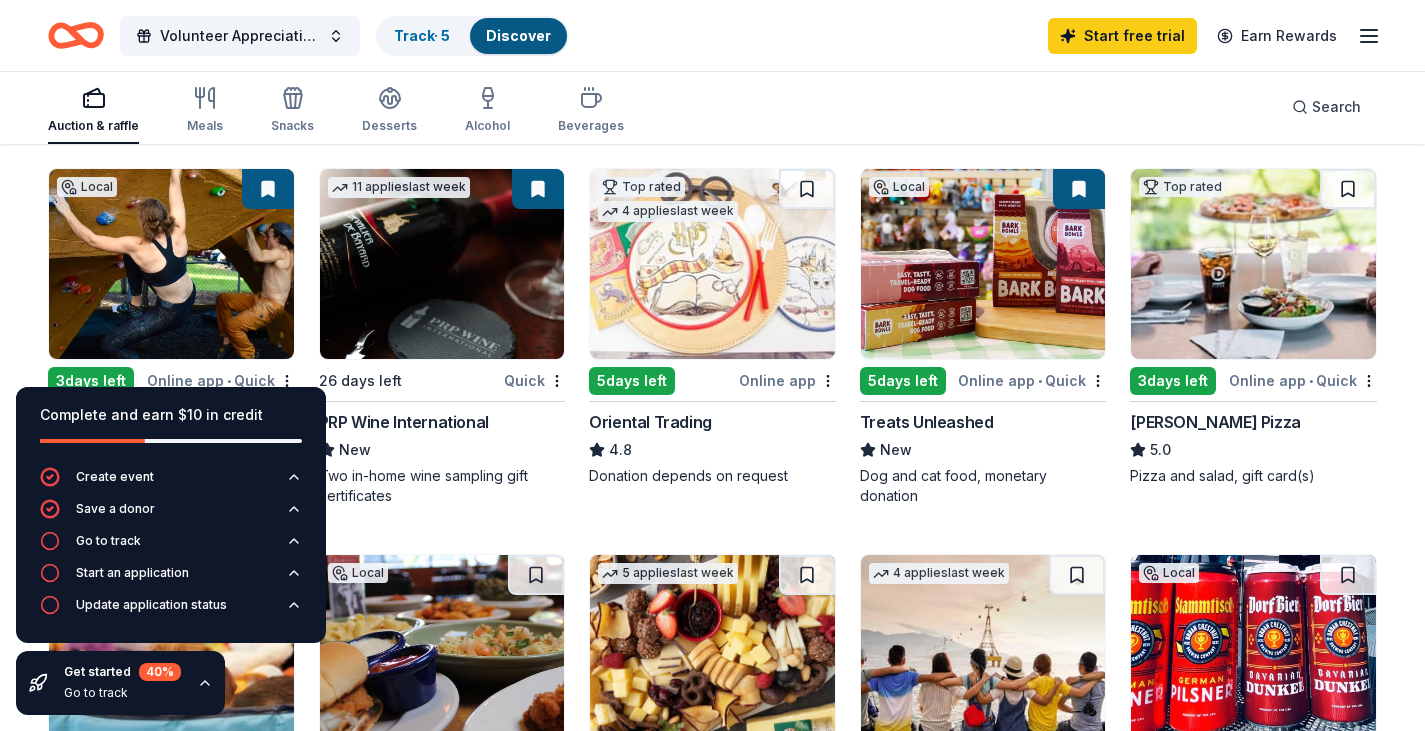 click on "Online app • Quick" at bounding box center (1032, 380) 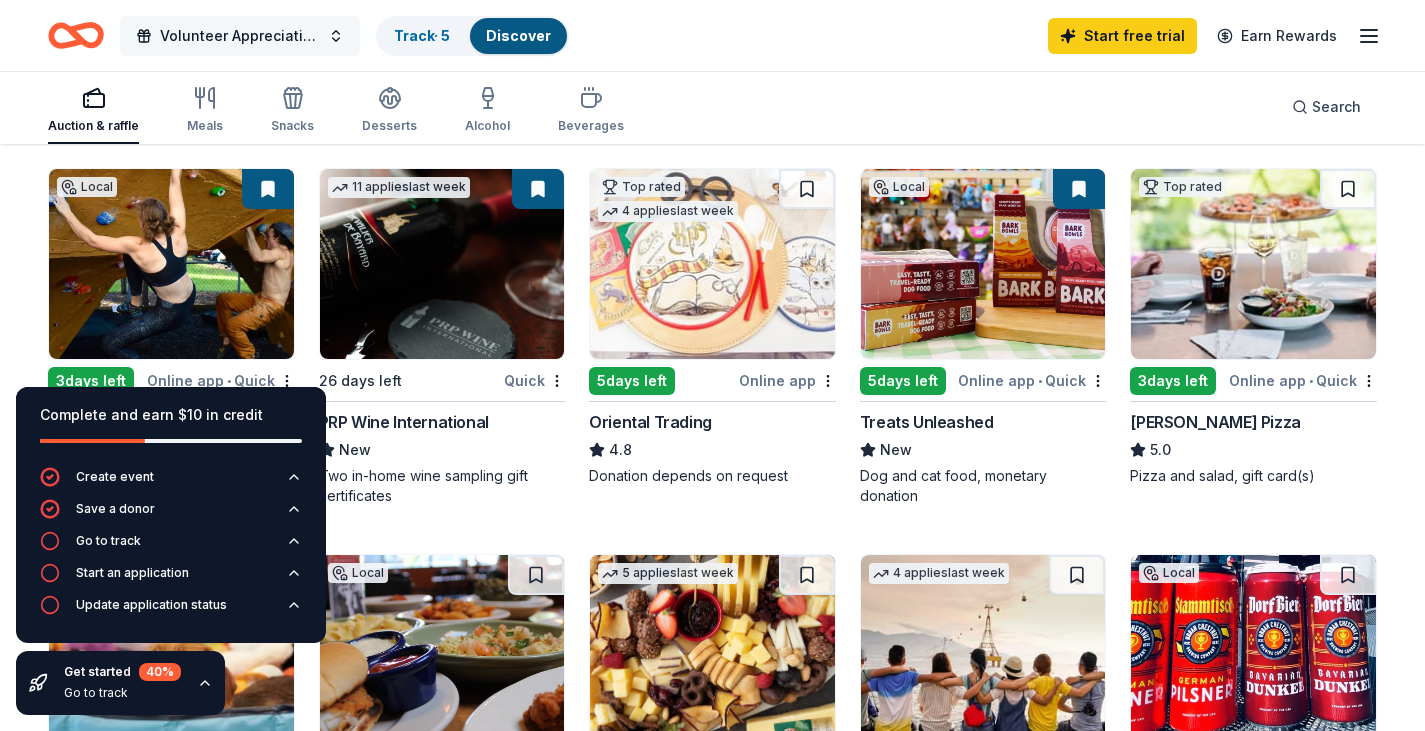 click on "Volunteer Appreciation" at bounding box center (240, 36) 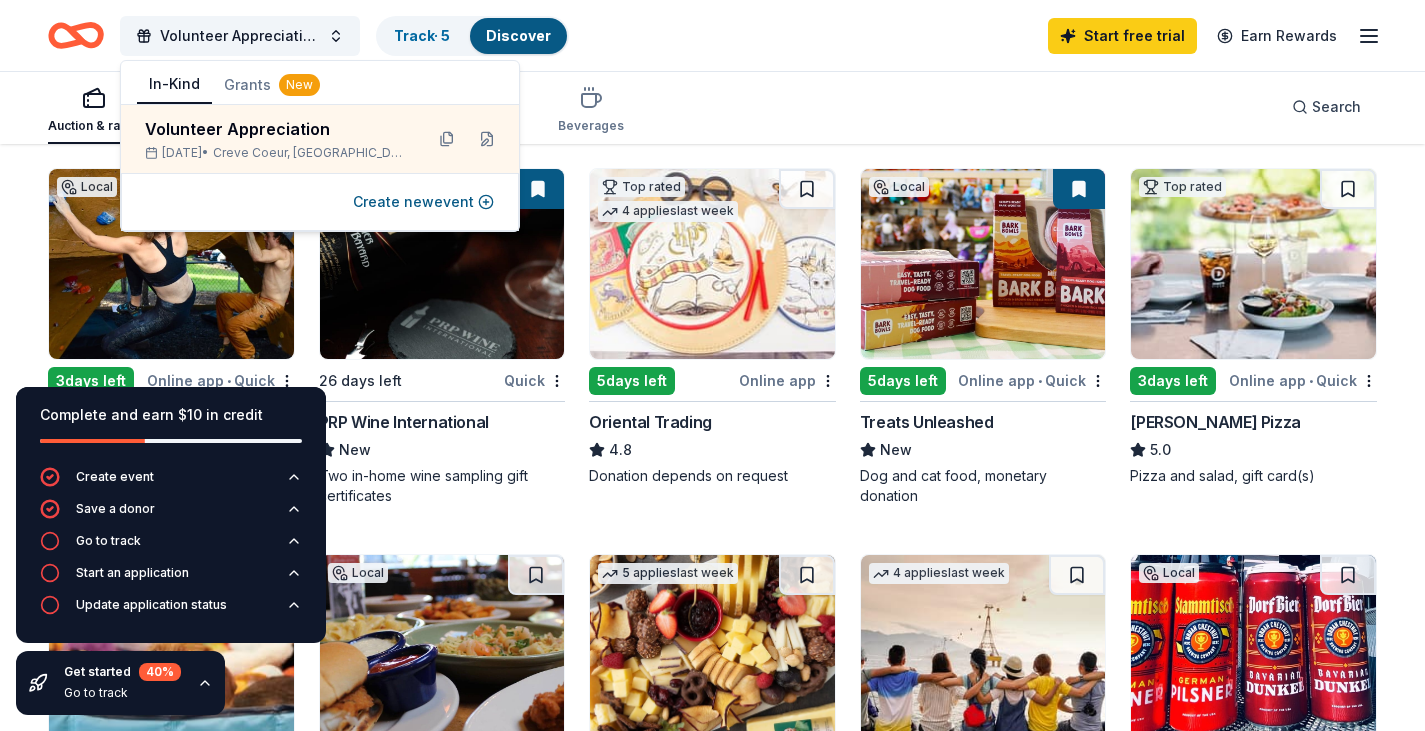 click on "Volunteer Appreciation Track  · 5 Discover Start free  trial Earn Rewards" at bounding box center (712, 35) 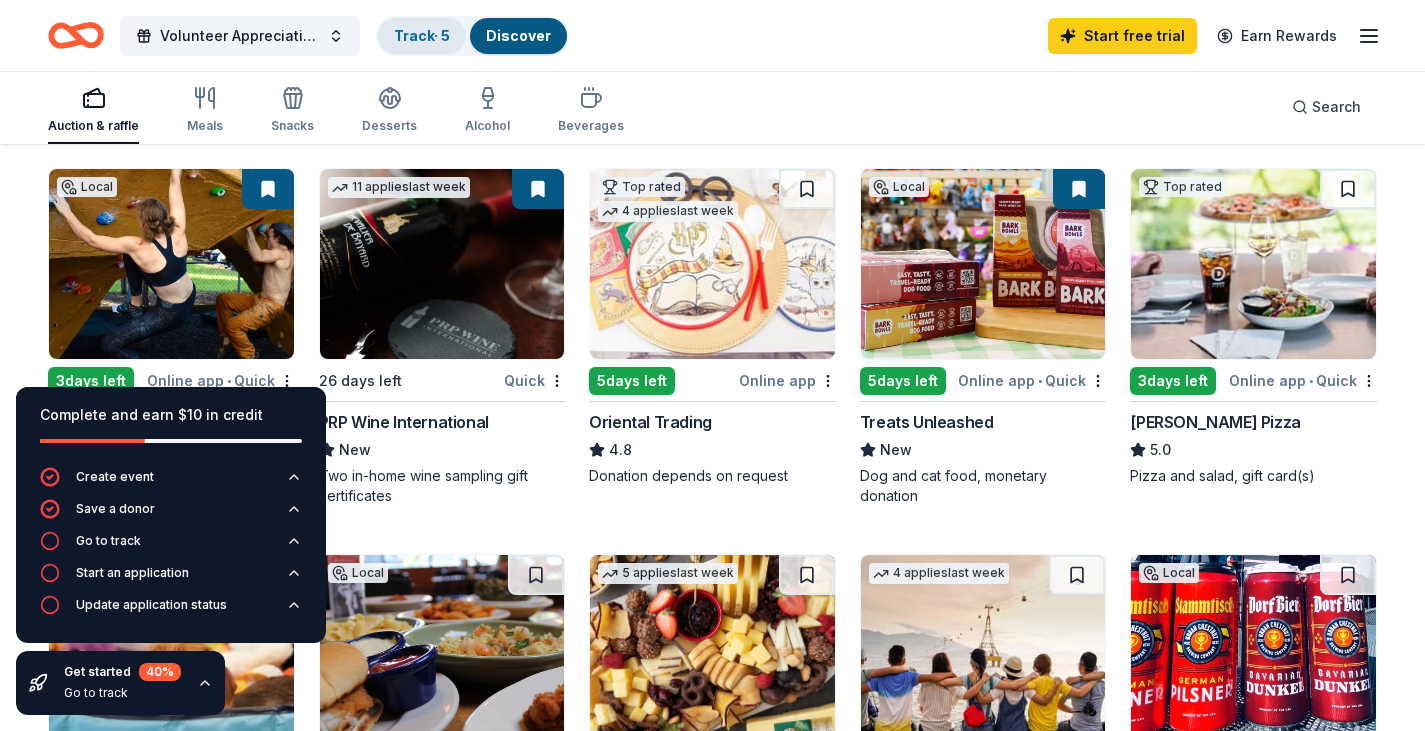 click on "Track  · 5" at bounding box center [422, 35] 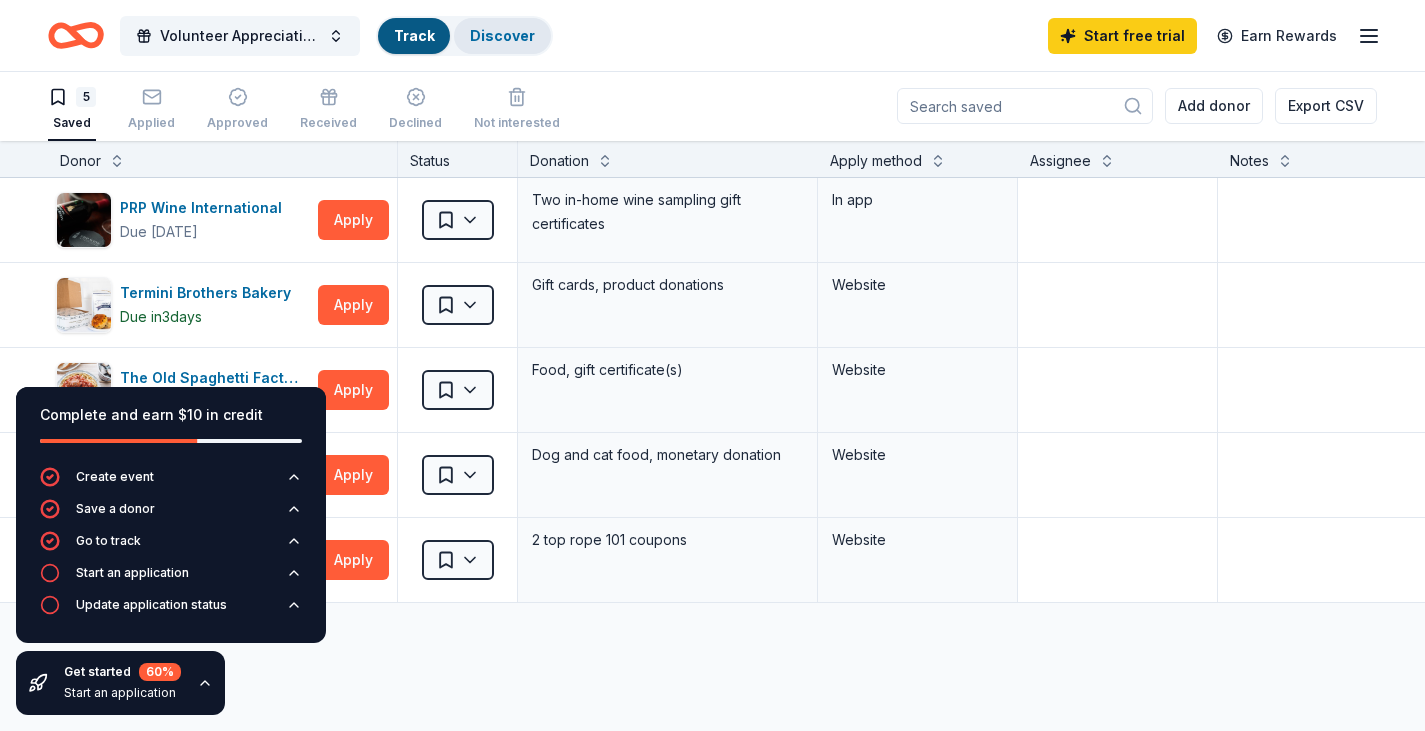 scroll, scrollTop: 1, scrollLeft: 0, axis: vertical 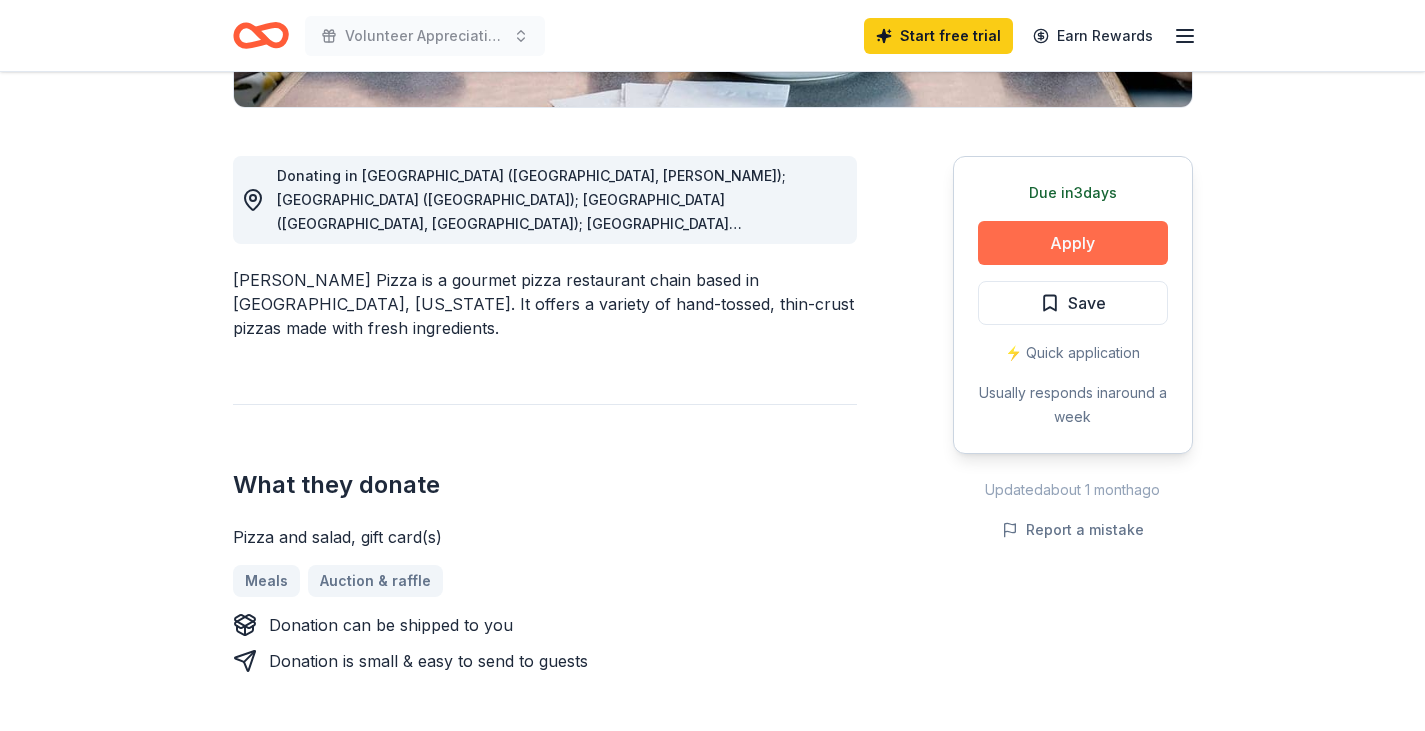 click on "Apply" at bounding box center [1073, 243] 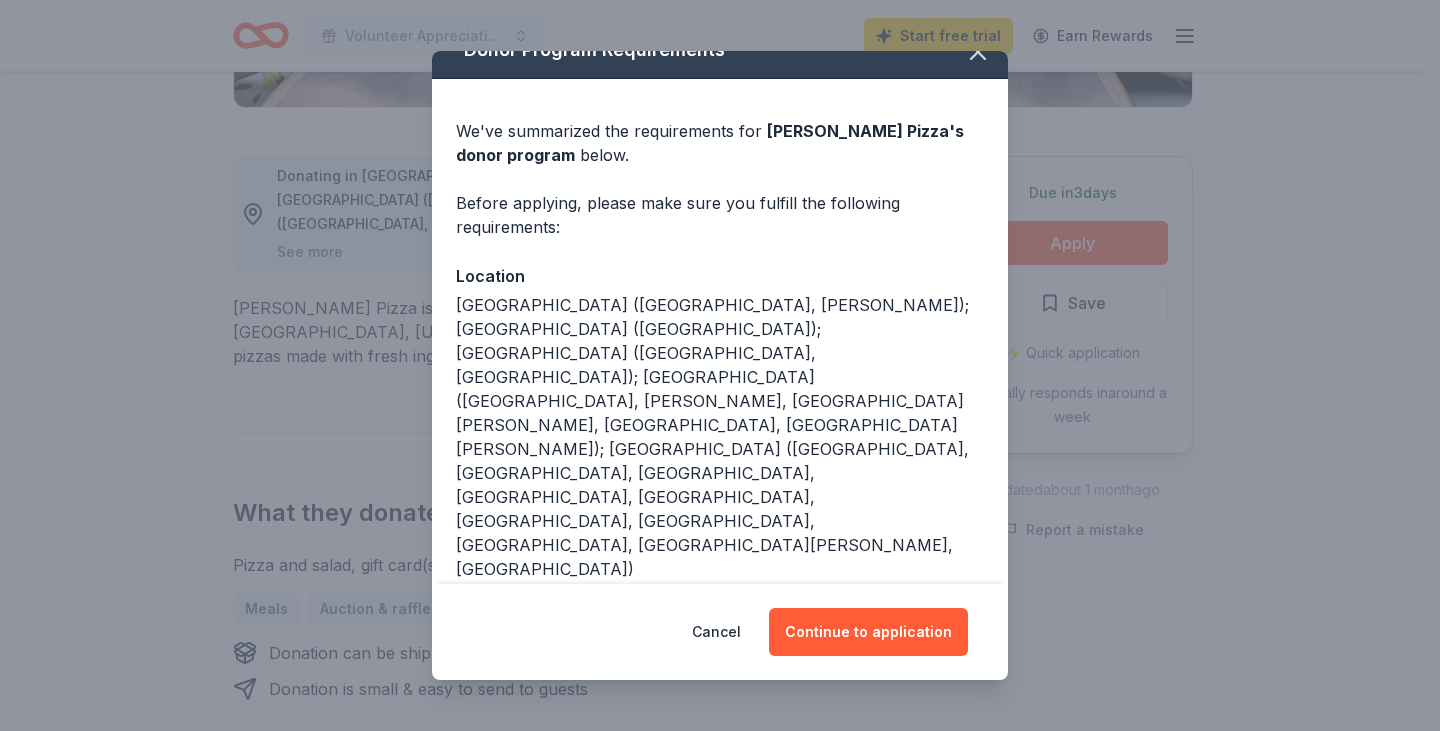scroll, scrollTop: 43, scrollLeft: 0, axis: vertical 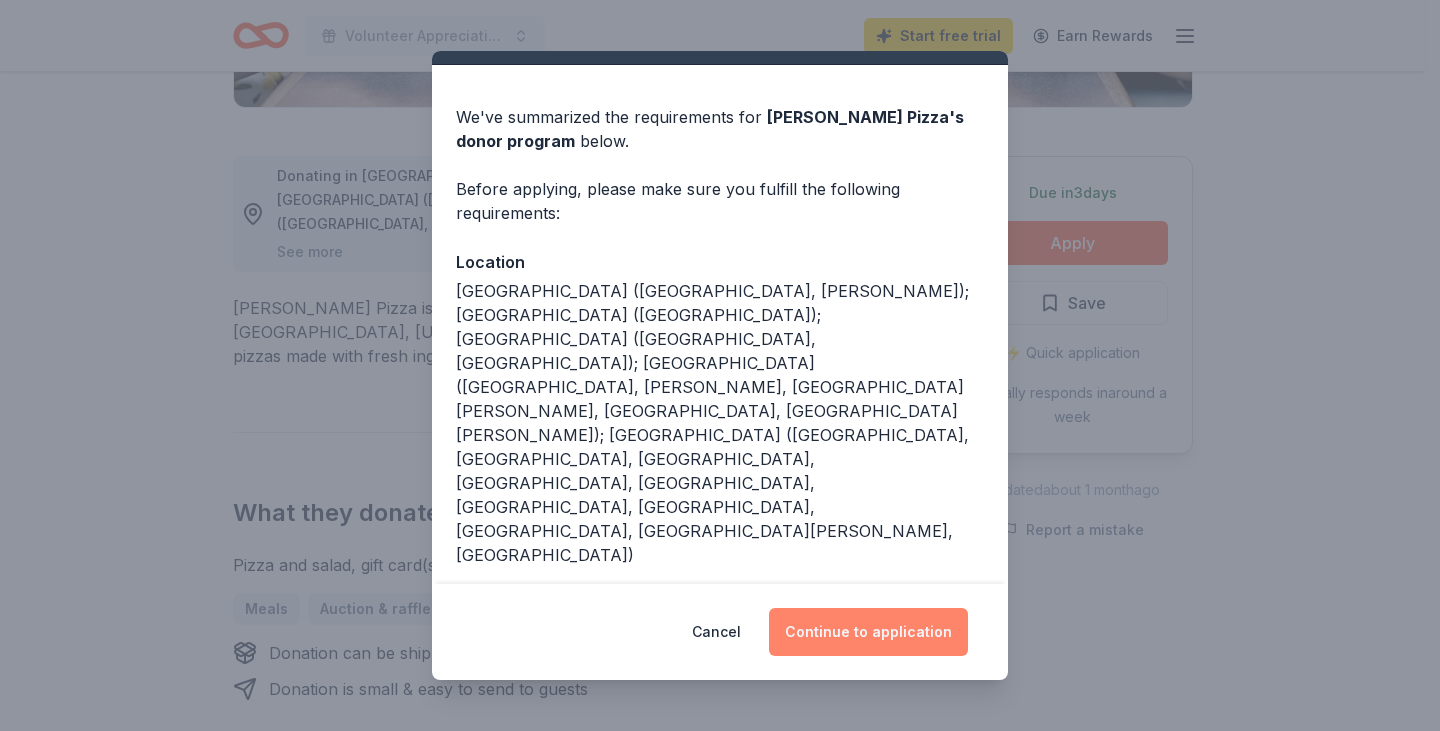 click on "Continue to application" at bounding box center (868, 632) 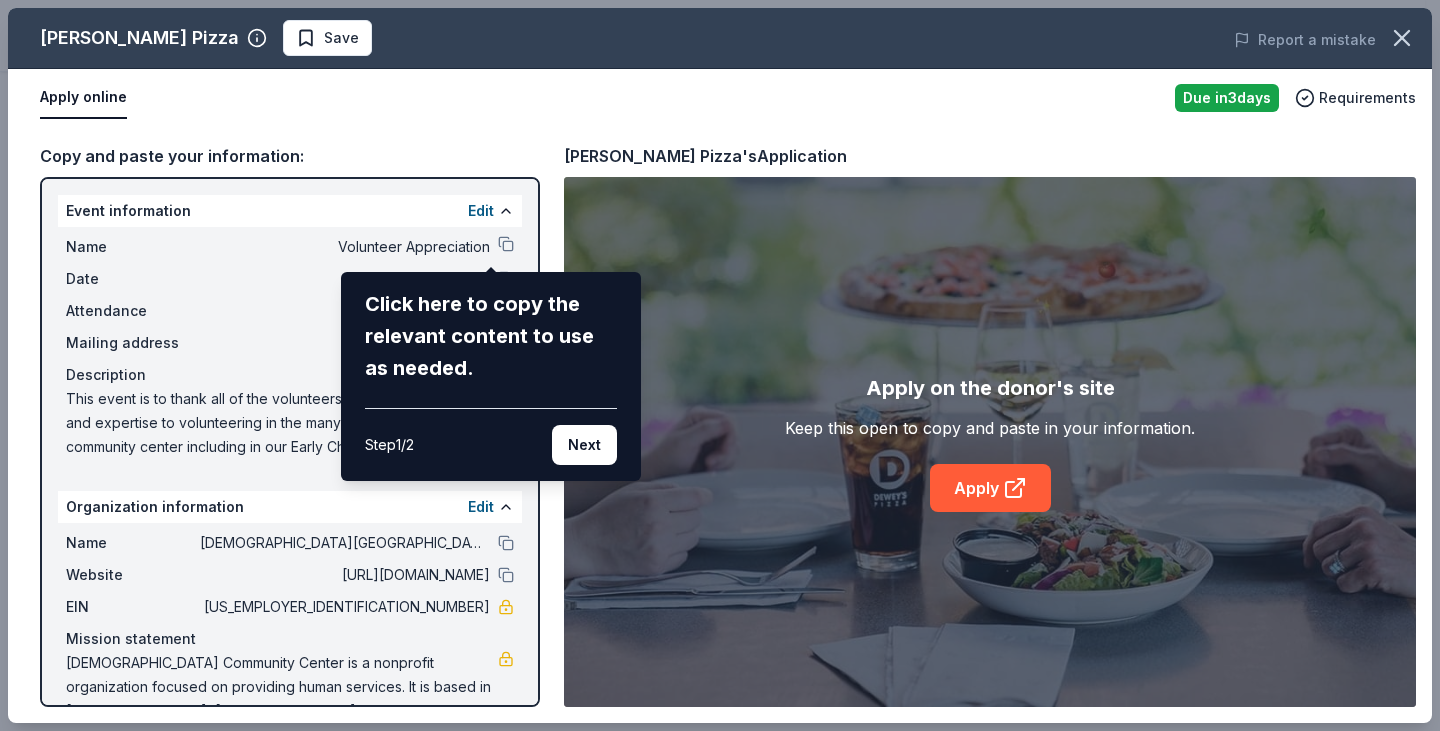 click on "Click here to copy the relevant content to use as needed." at bounding box center [491, 336] 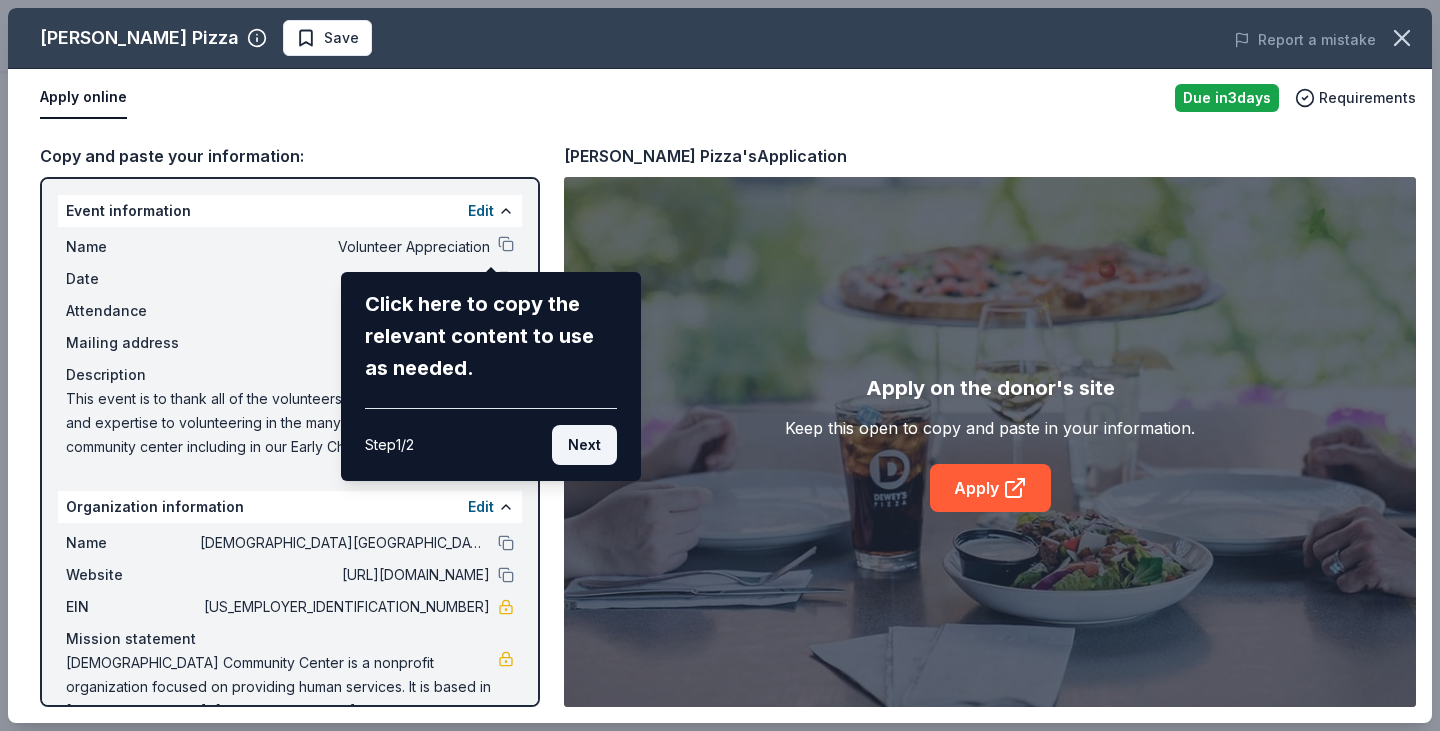 click on "Next" at bounding box center (584, 445) 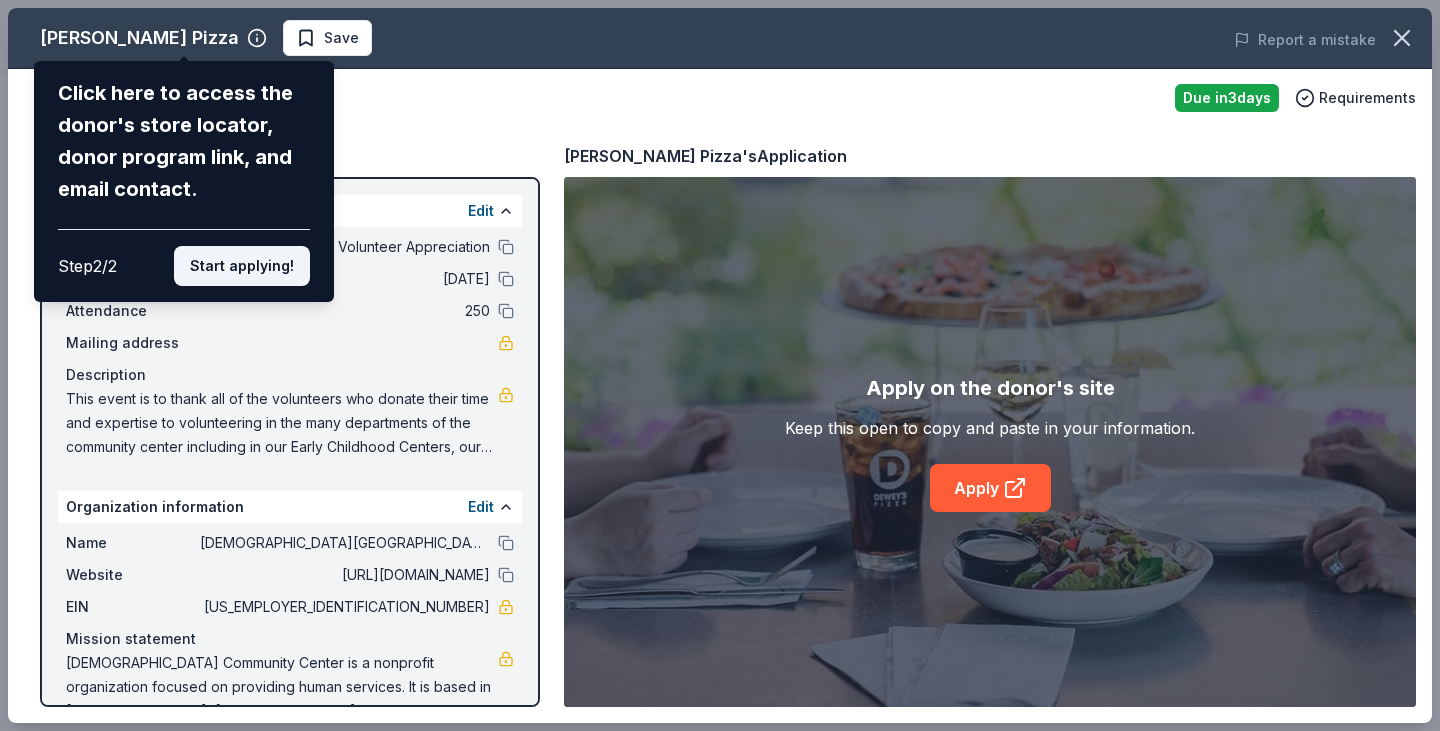 click on "Start applying!" at bounding box center (242, 266) 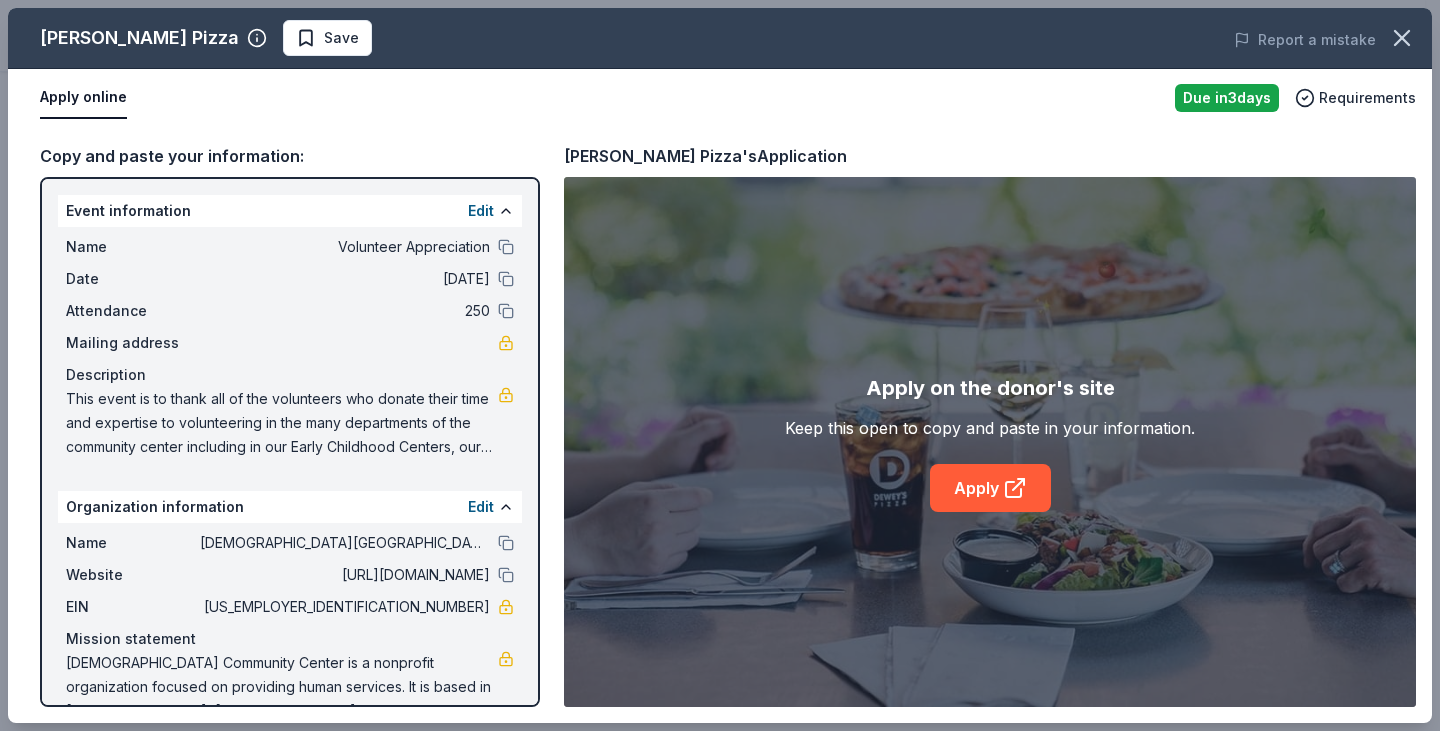 click on "Event information Edit" at bounding box center [290, 211] 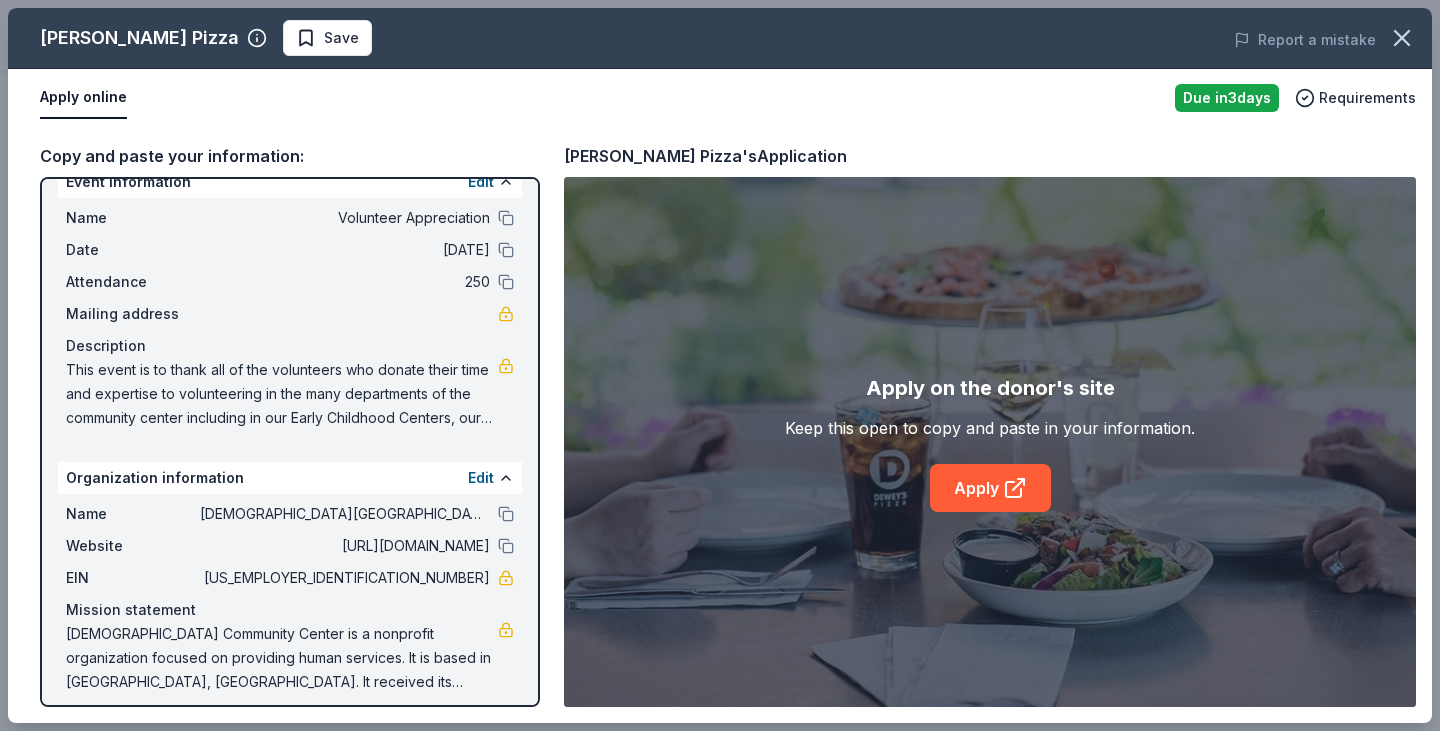 scroll, scrollTop: 42, scrollLeft: 0, axis: vertical 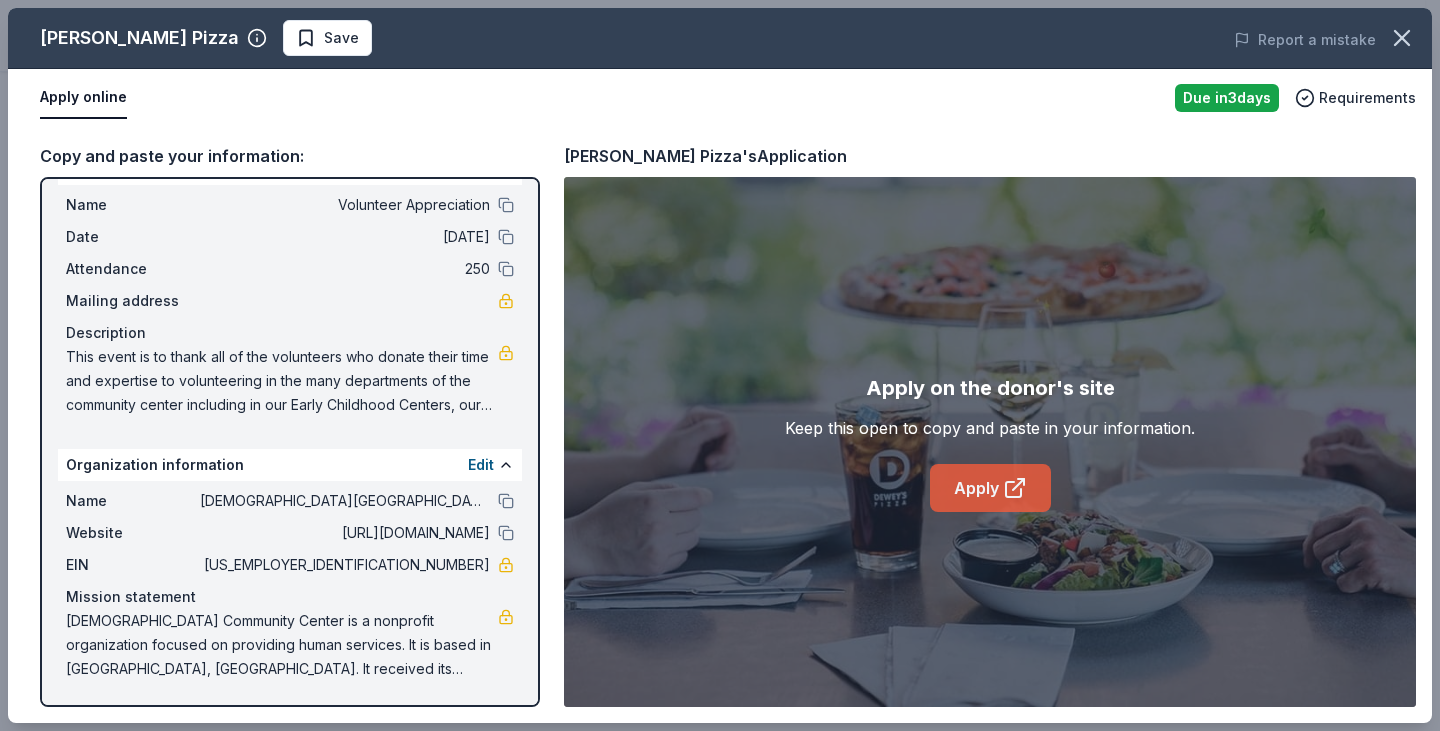 click on "Apply" at bounding box center (990, 488) 